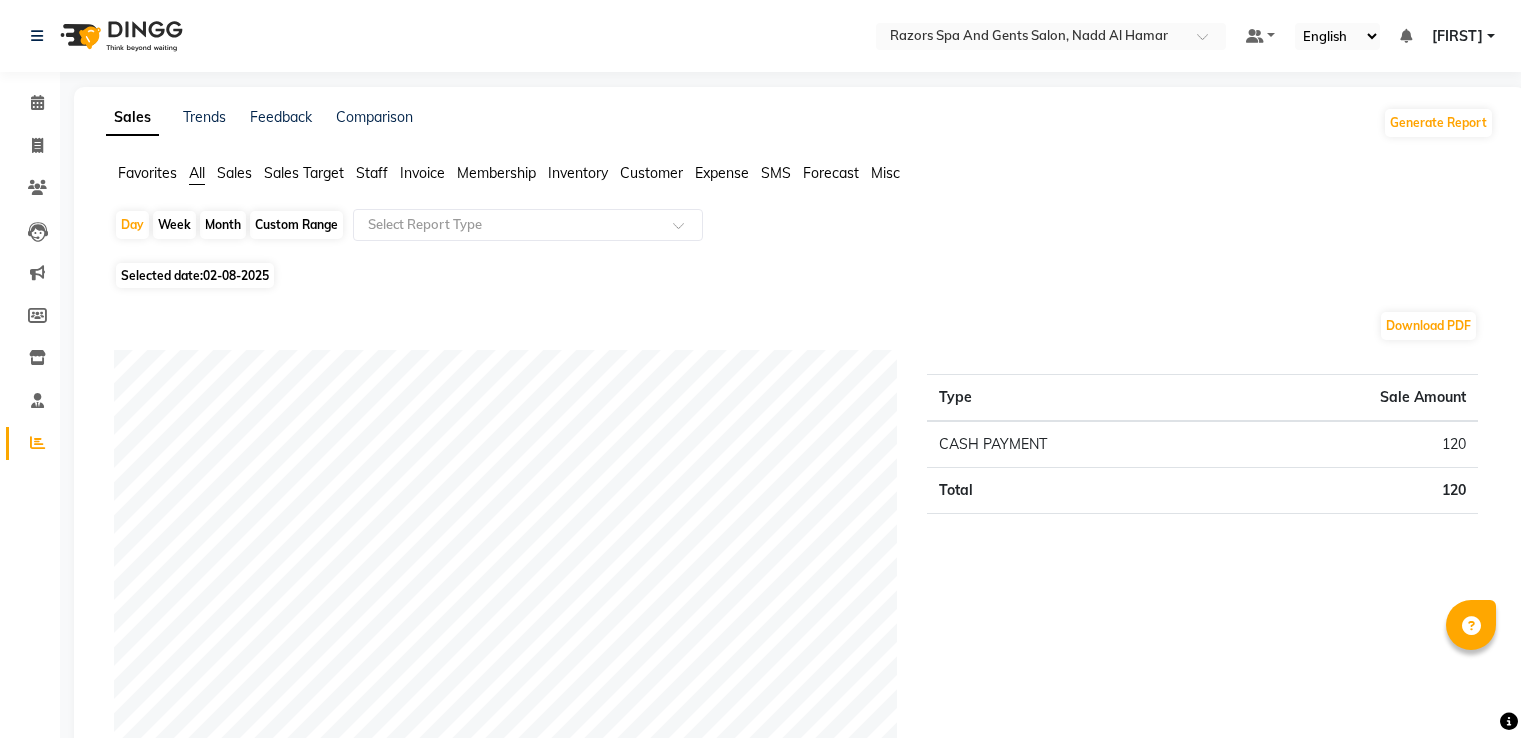 scroll, scrollTop: 0, scrollLeft: 0, axis: both 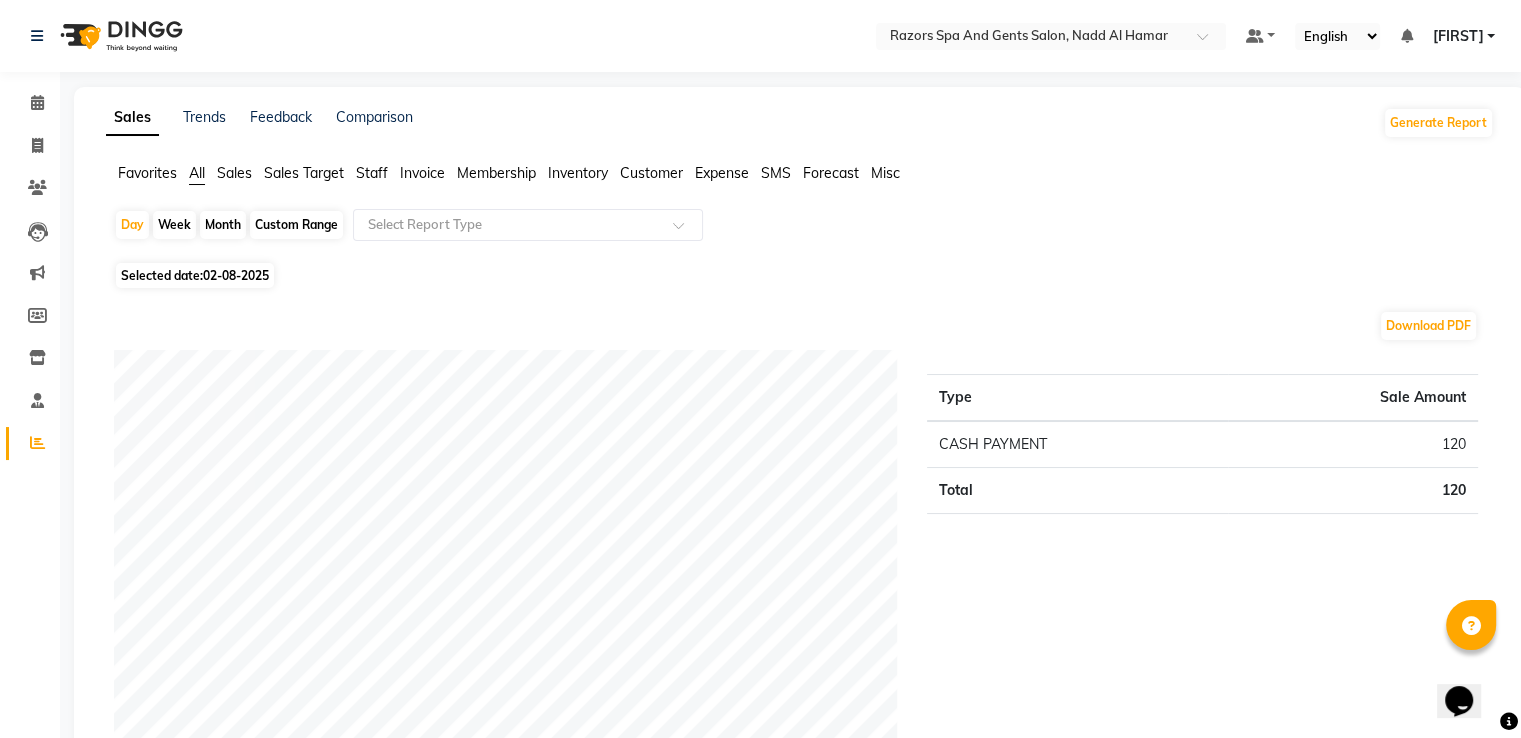 click on "Selected date:  02-08-2025" 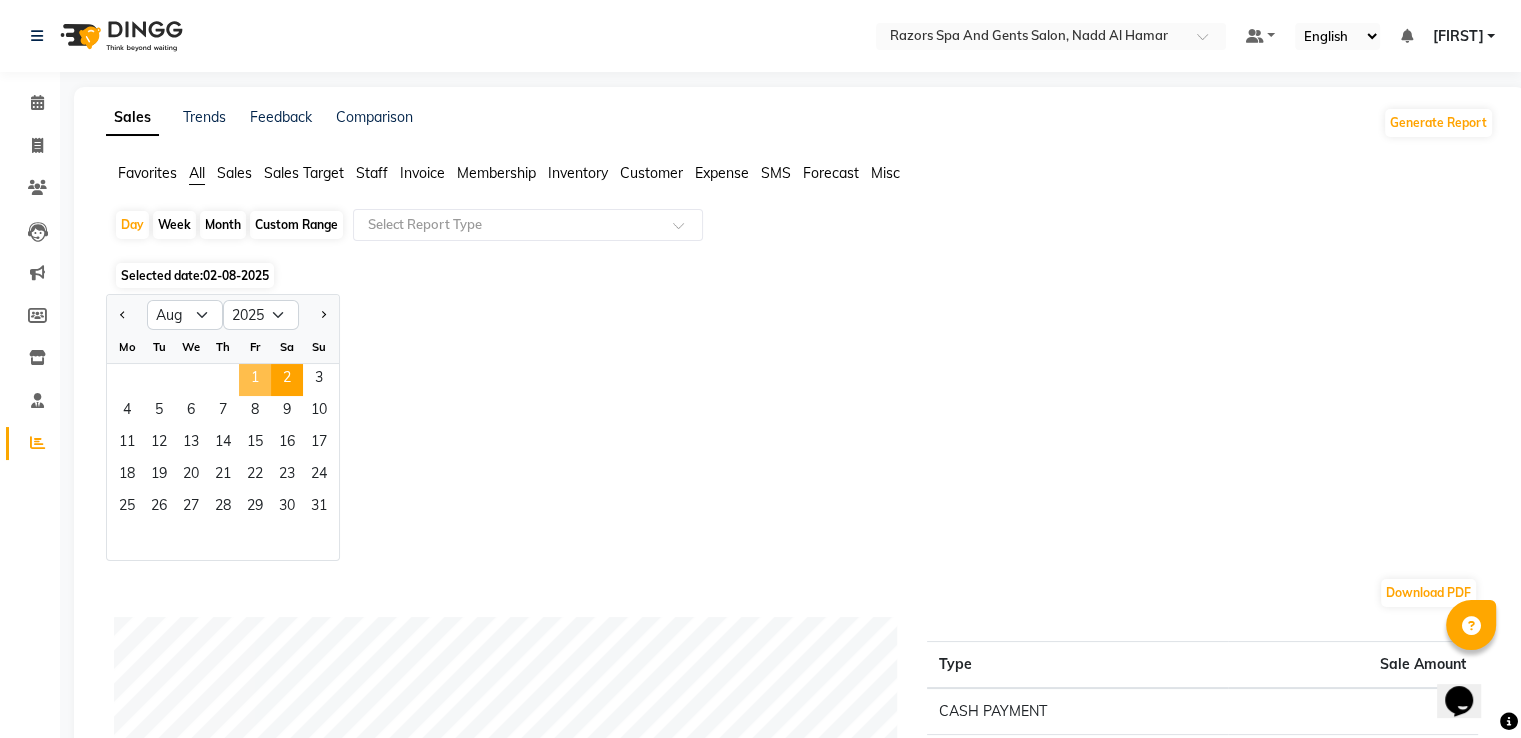 click on "1" 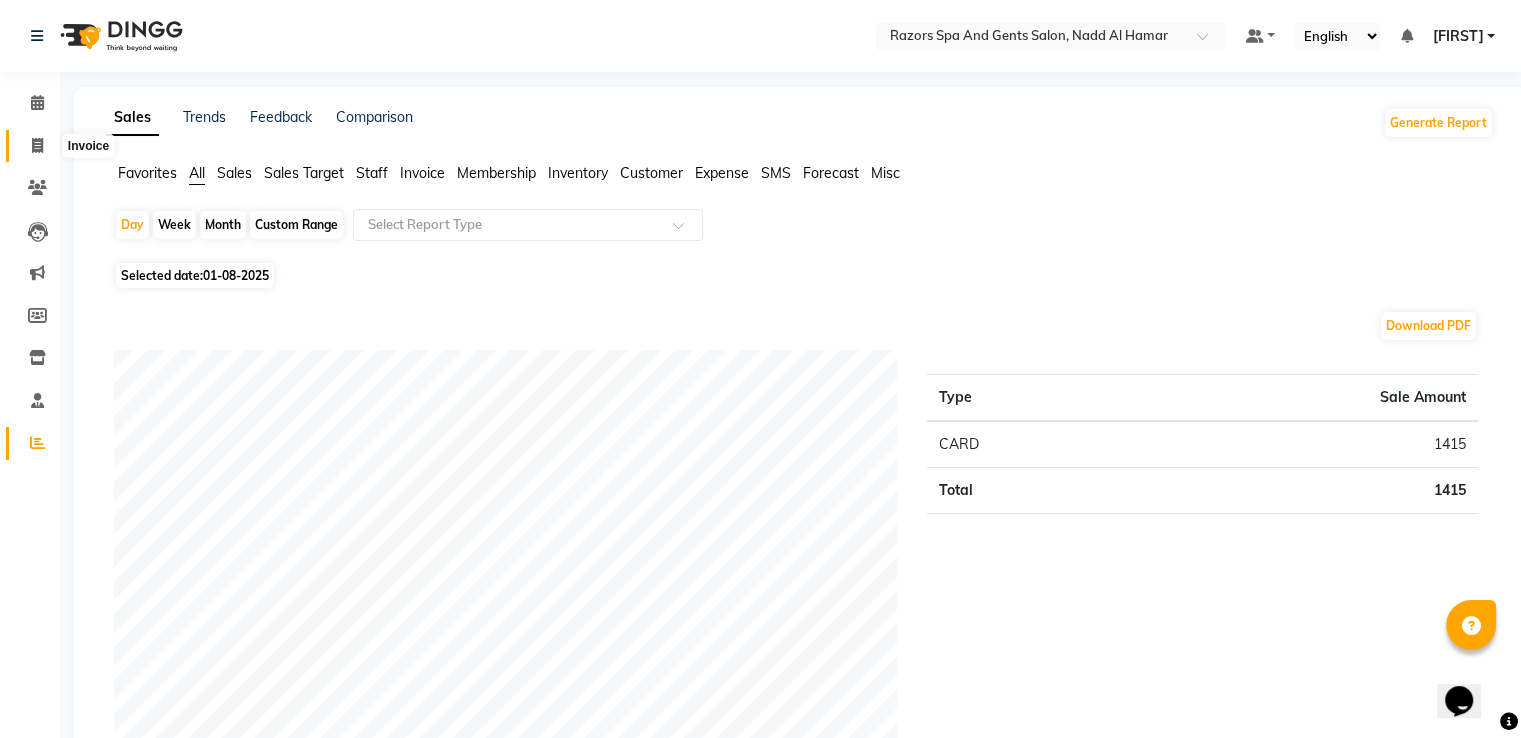 click 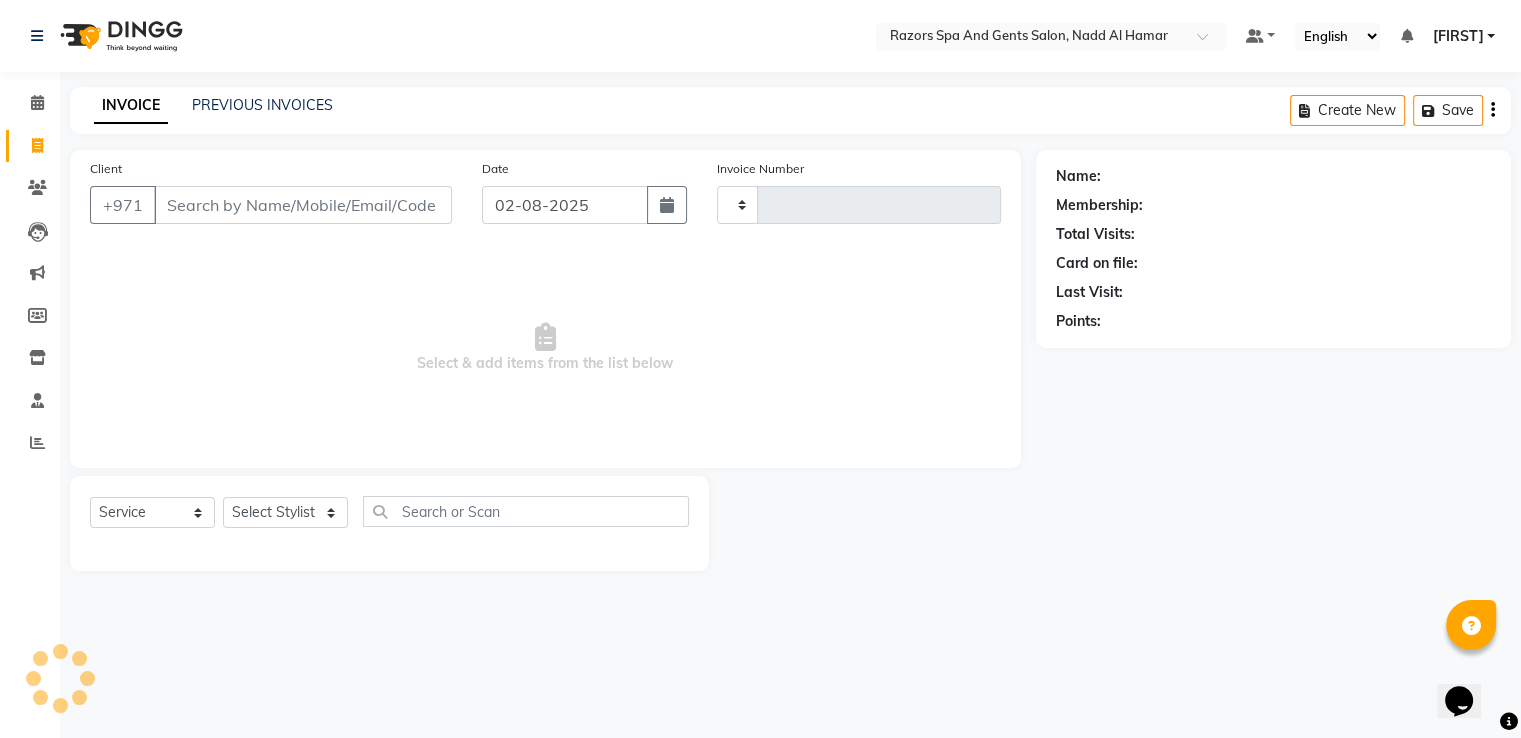type on "0617" 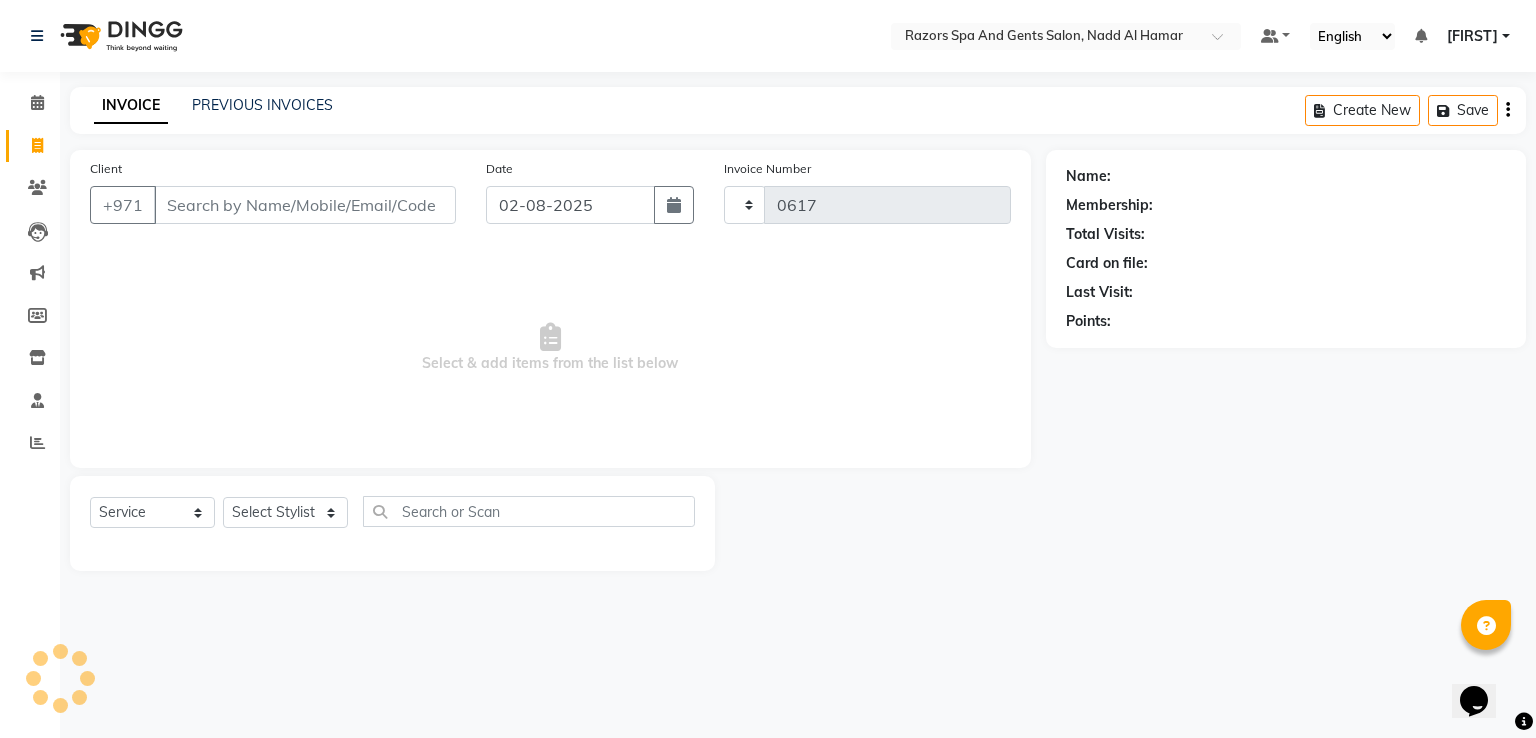 select on "8419" 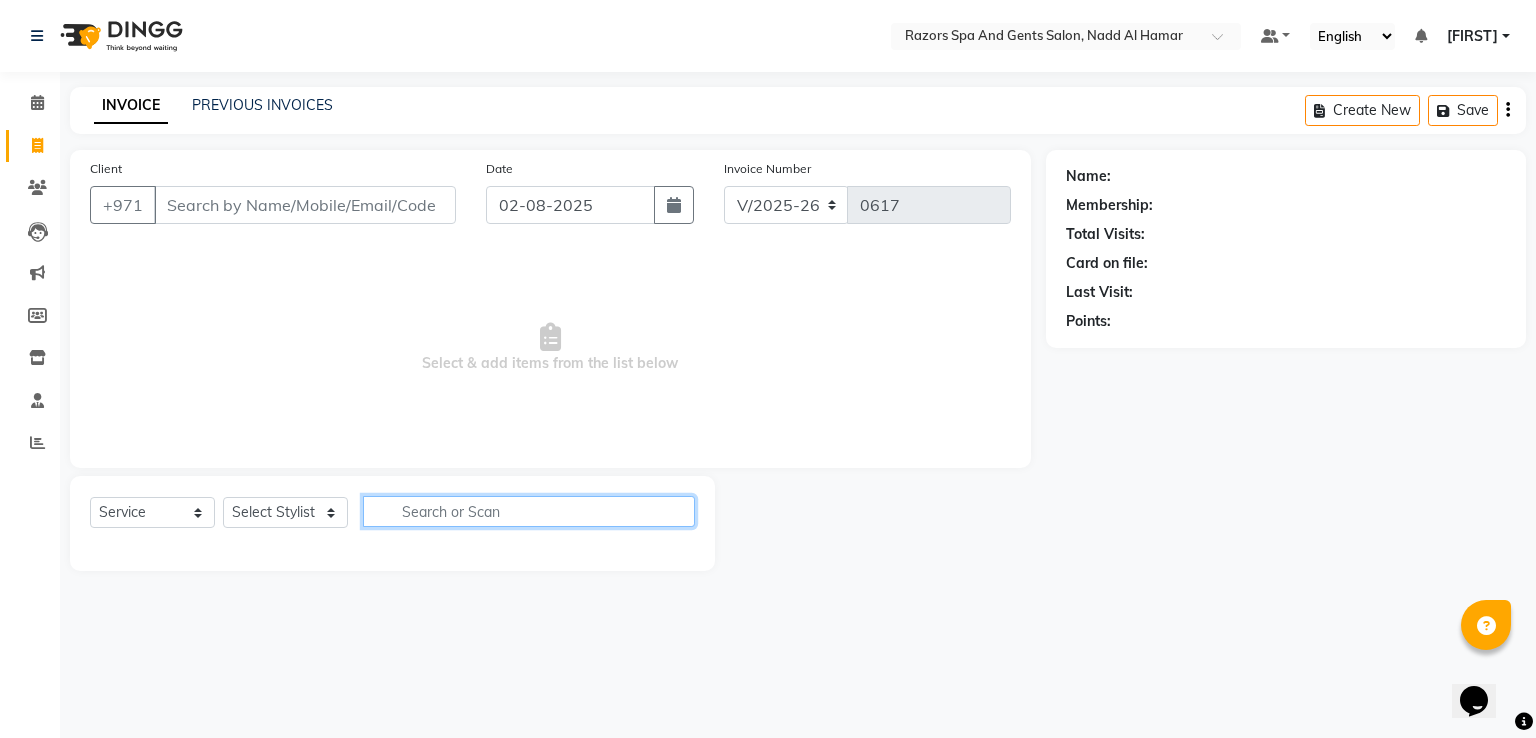 click 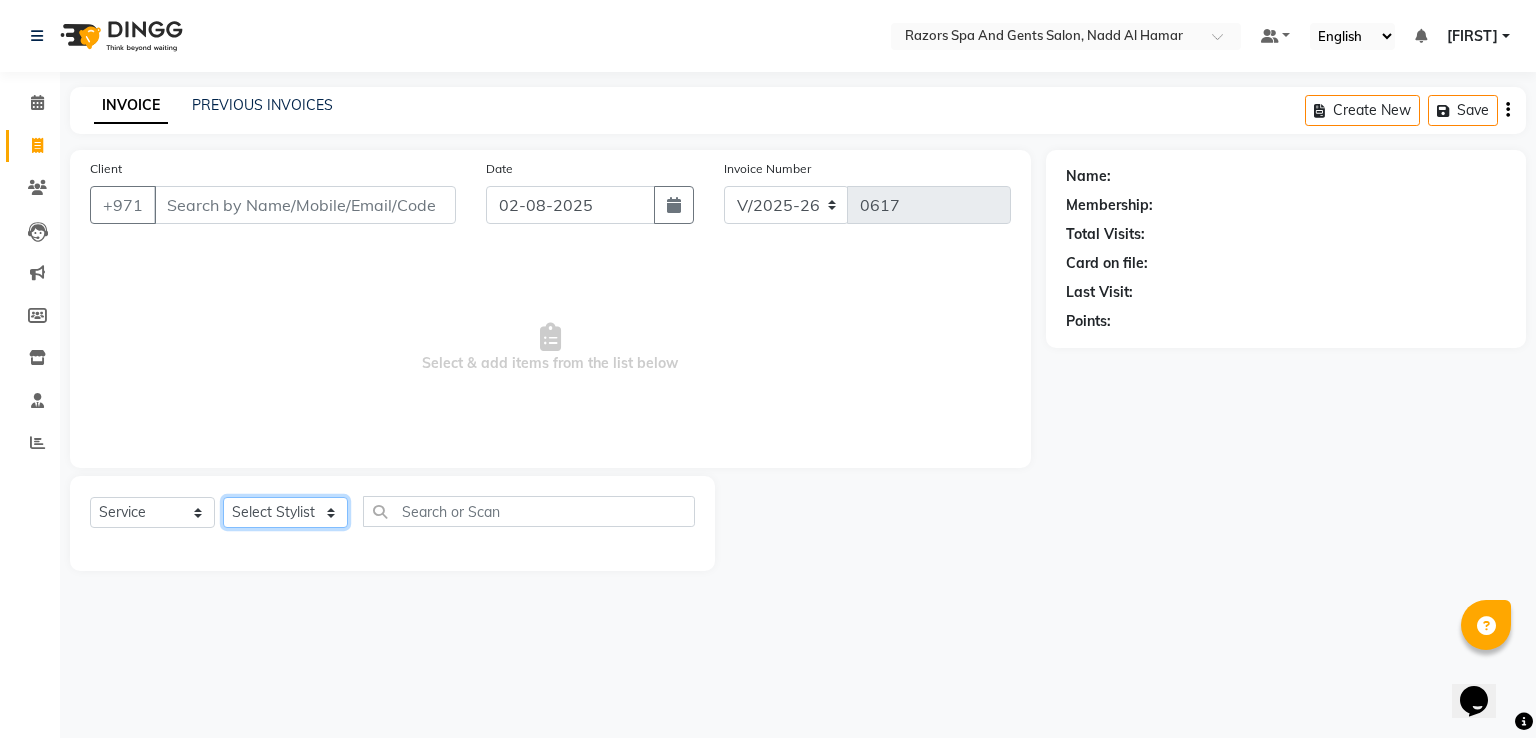 click on "Select Stylist [FIRST] [LAST] [FIRST] [FIRST] [FIRST] [FIRST] [FIRST] [FIRST] [FIRST]" 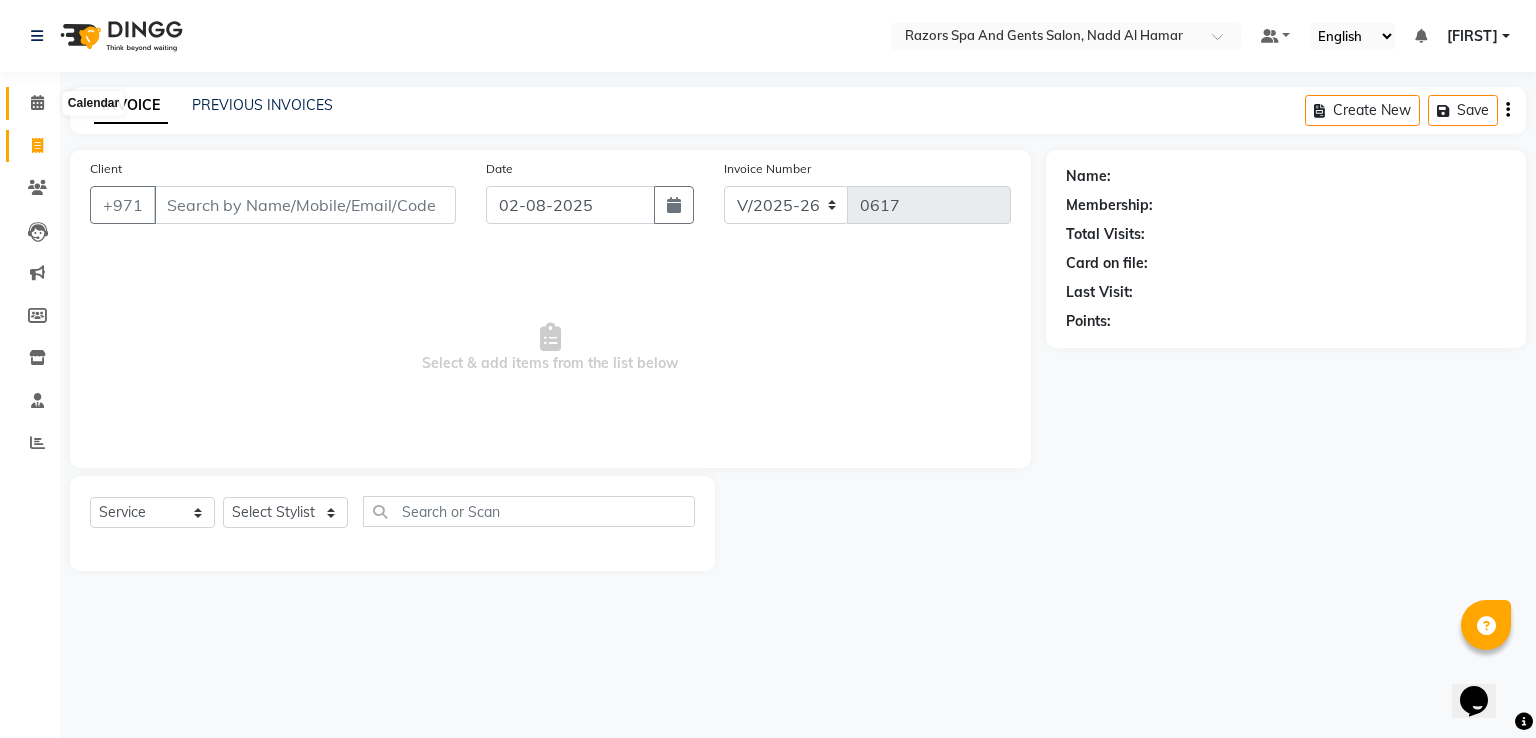 click 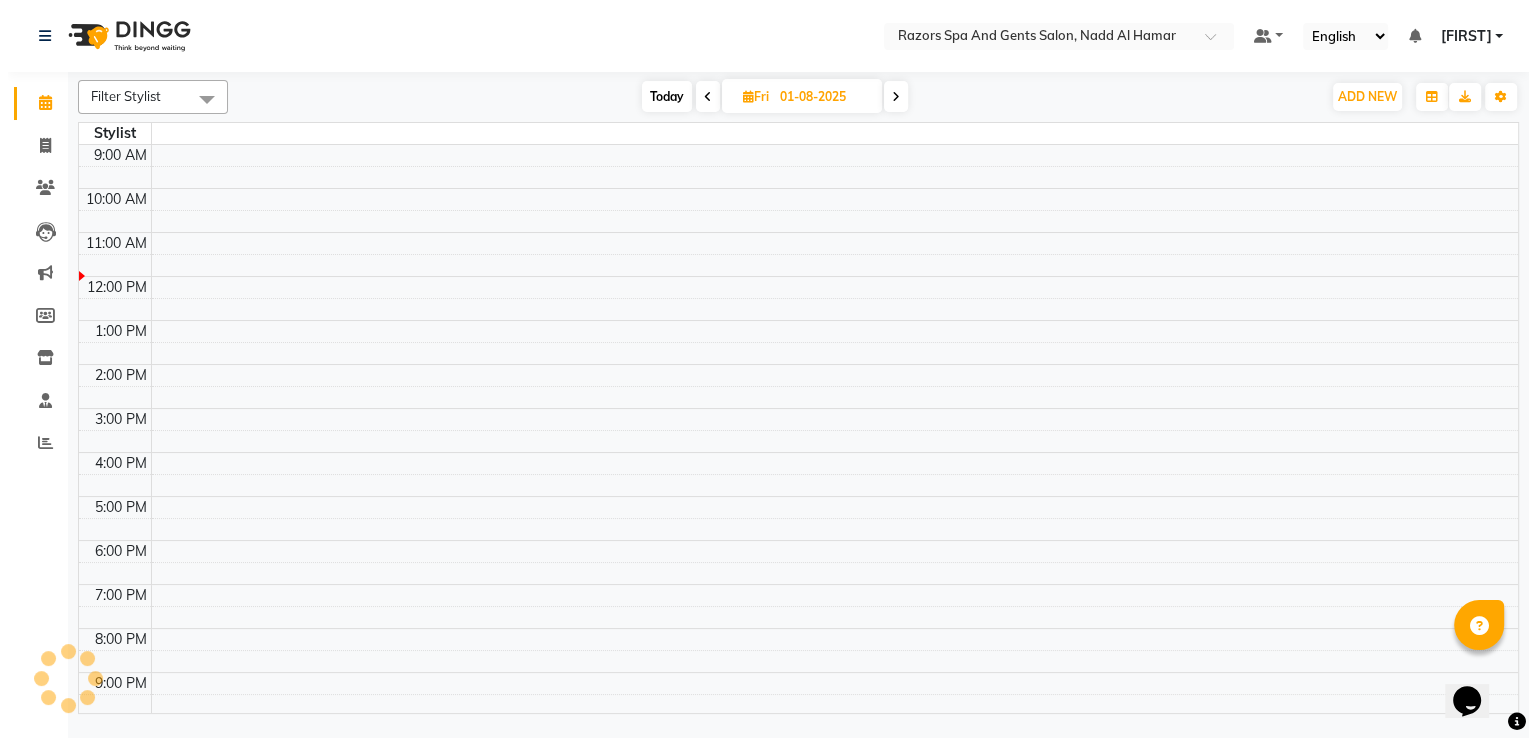 scroll, scrollTop: 88, scrollLeft: 0, axis: vertical 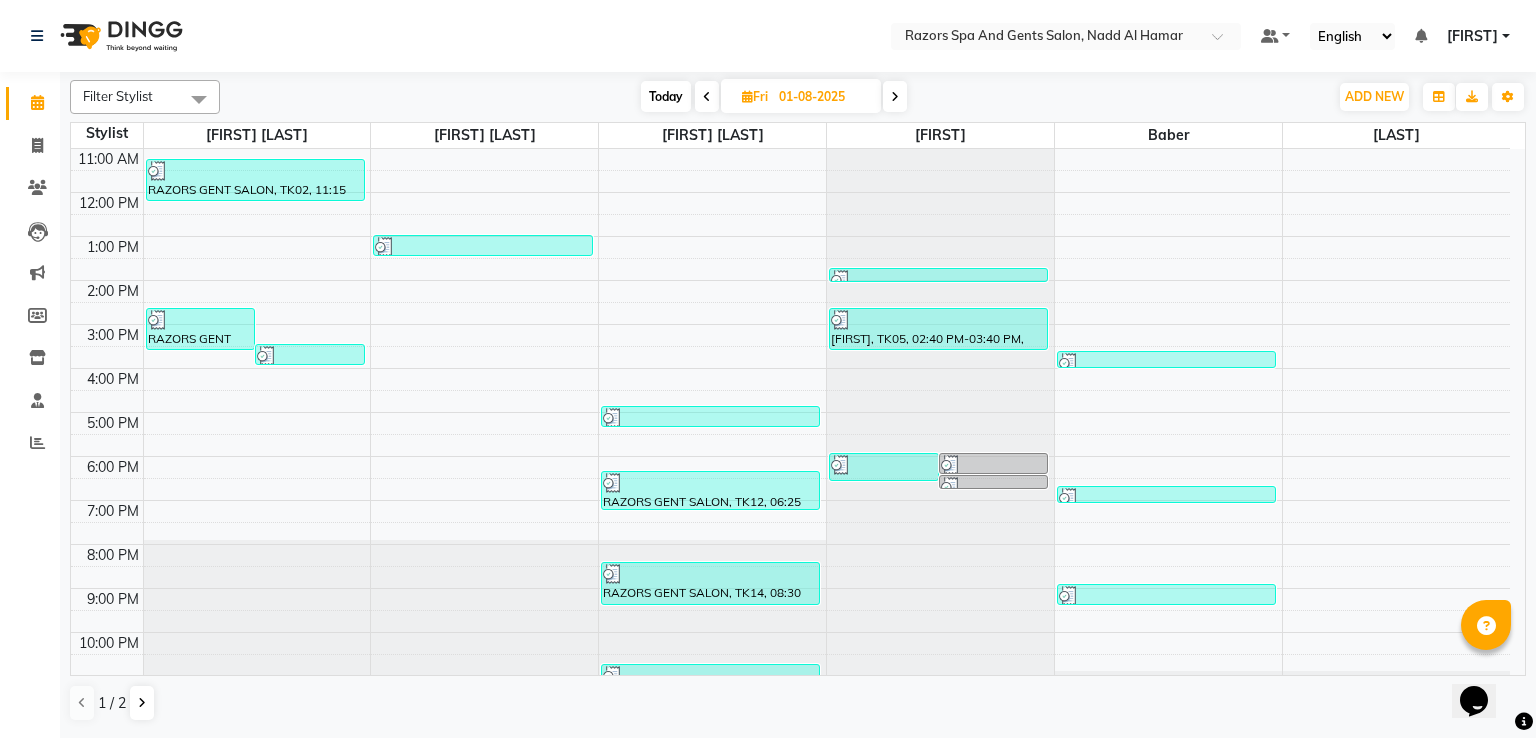 click at bounding box center [895, 96] 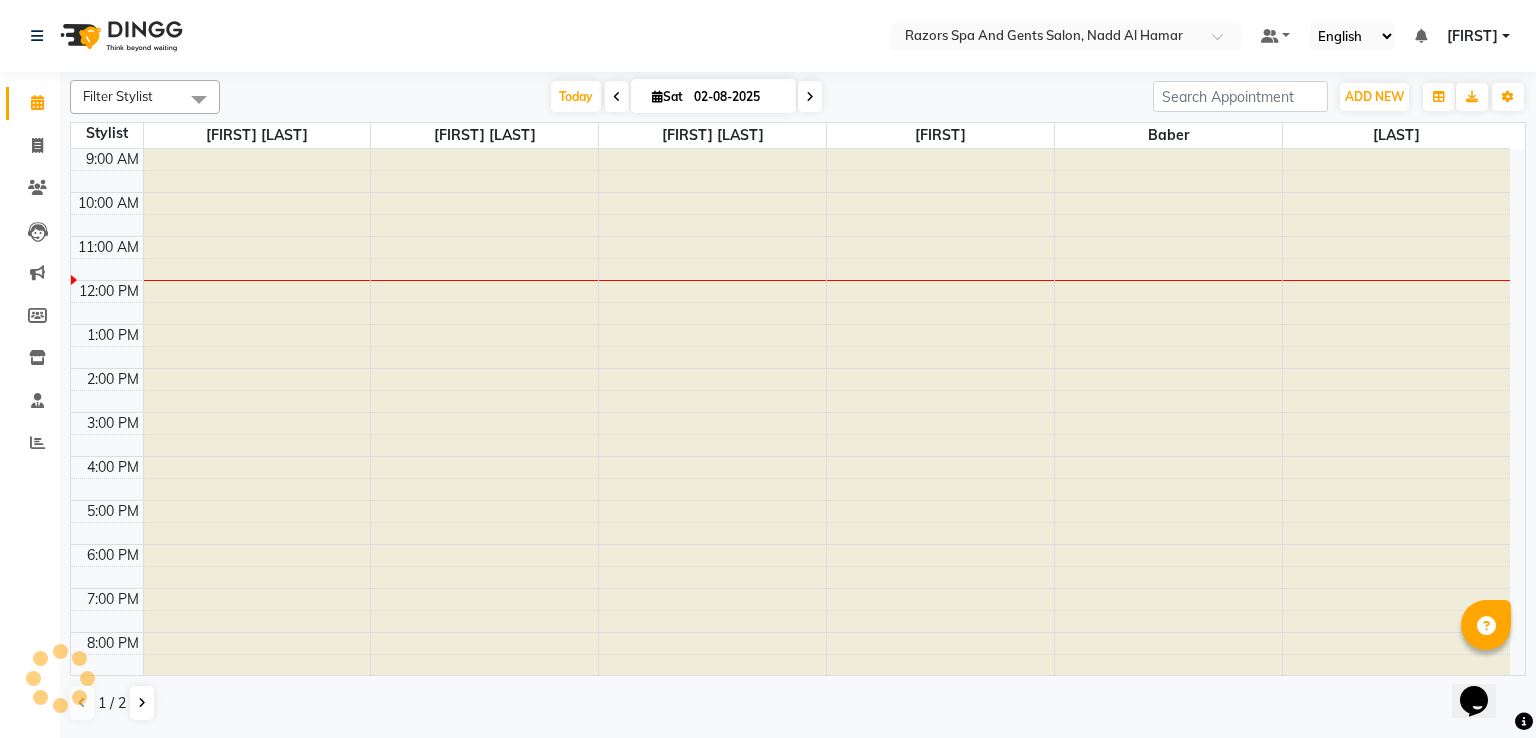 scroll, scrollTop: 126, scrollLeft: 0, axis: vertical 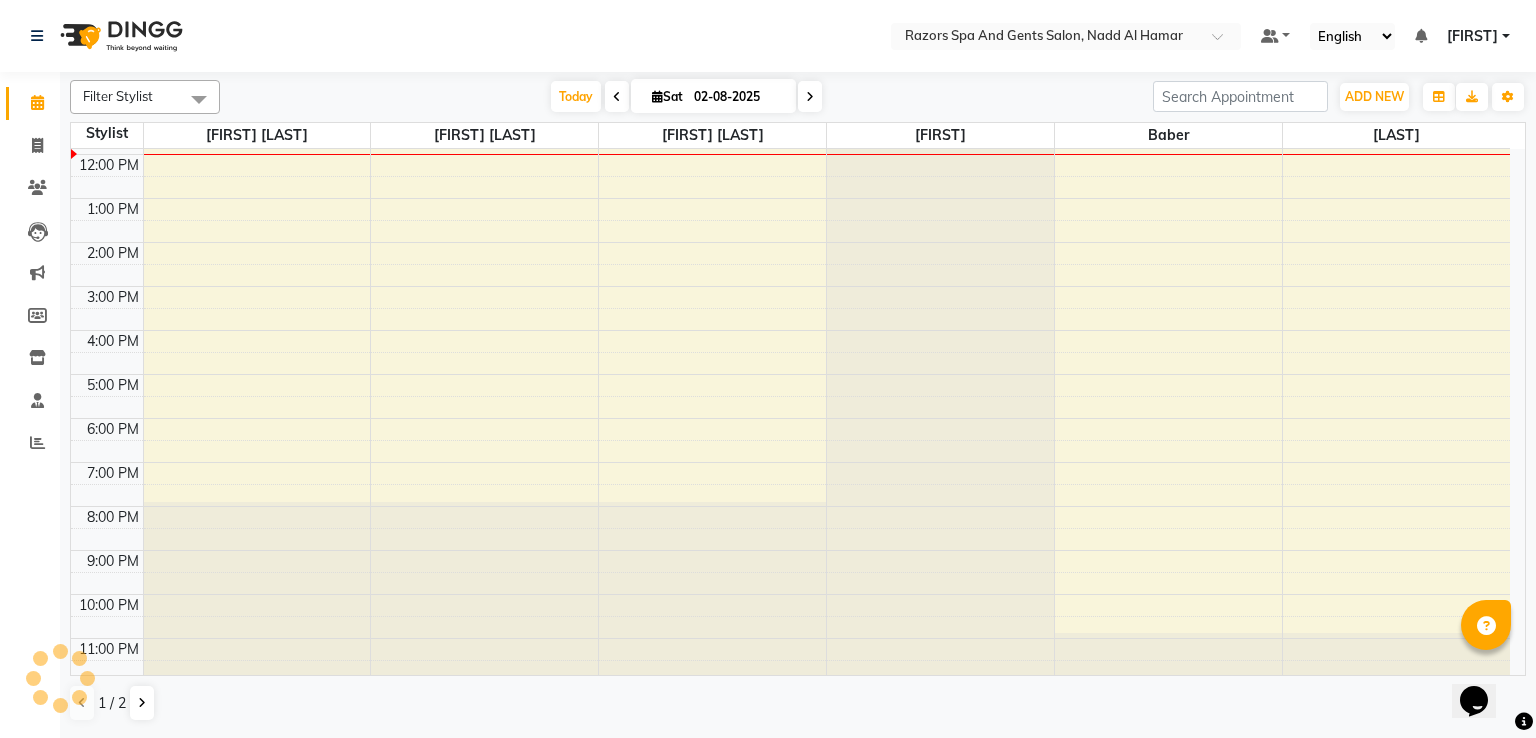 click on "9:00 AM 10:00 AM 11:00 AM 12:00 PM 1:00 PM 2:00 PM 3:00 PM 4:00 PM 5:00 PM 6:00 PM 7:00 PM 8:00 PM 9:00 PM 10:00 PM 11:00 PM" at bounding box center (790, 352) 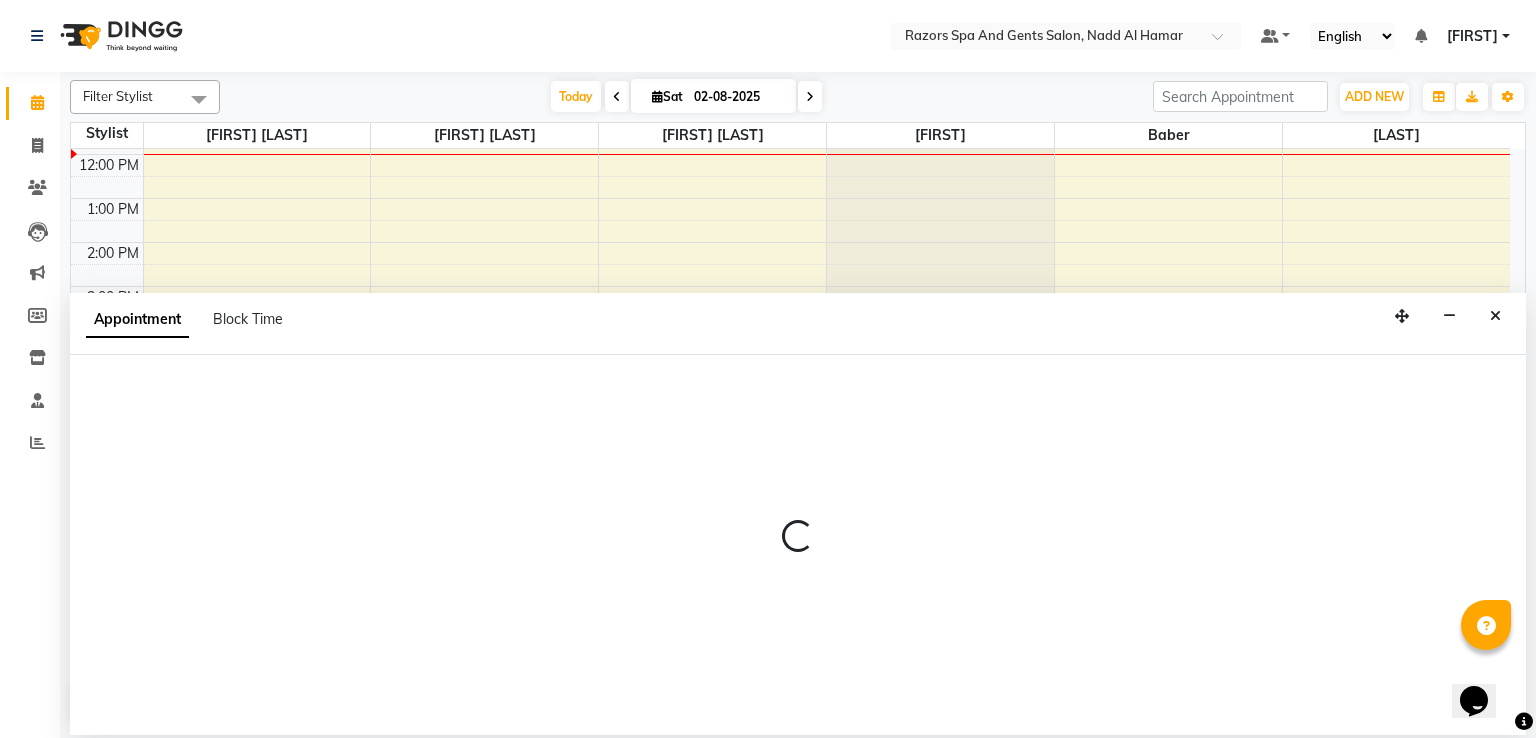 select on "81370" 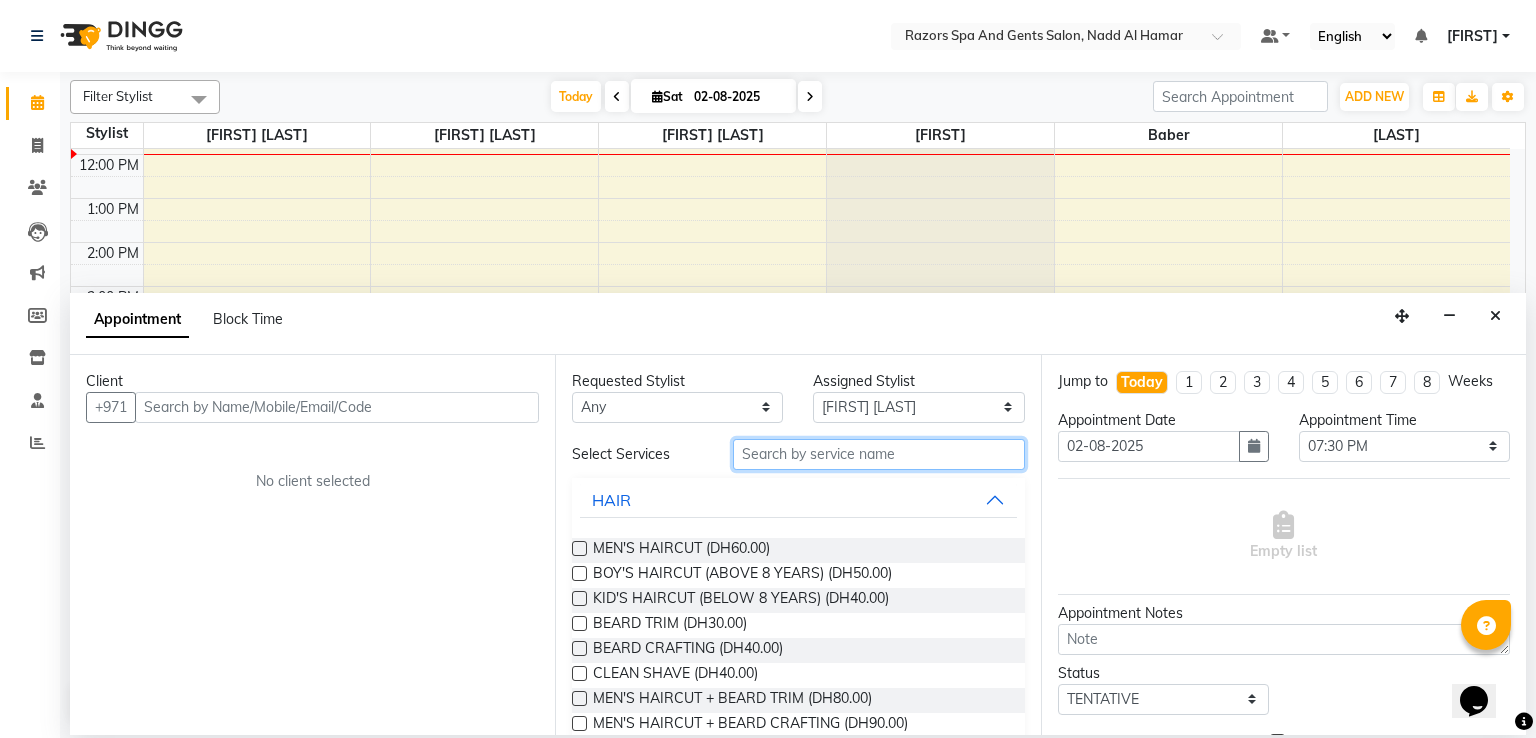 click at bounding box center (879, 454) 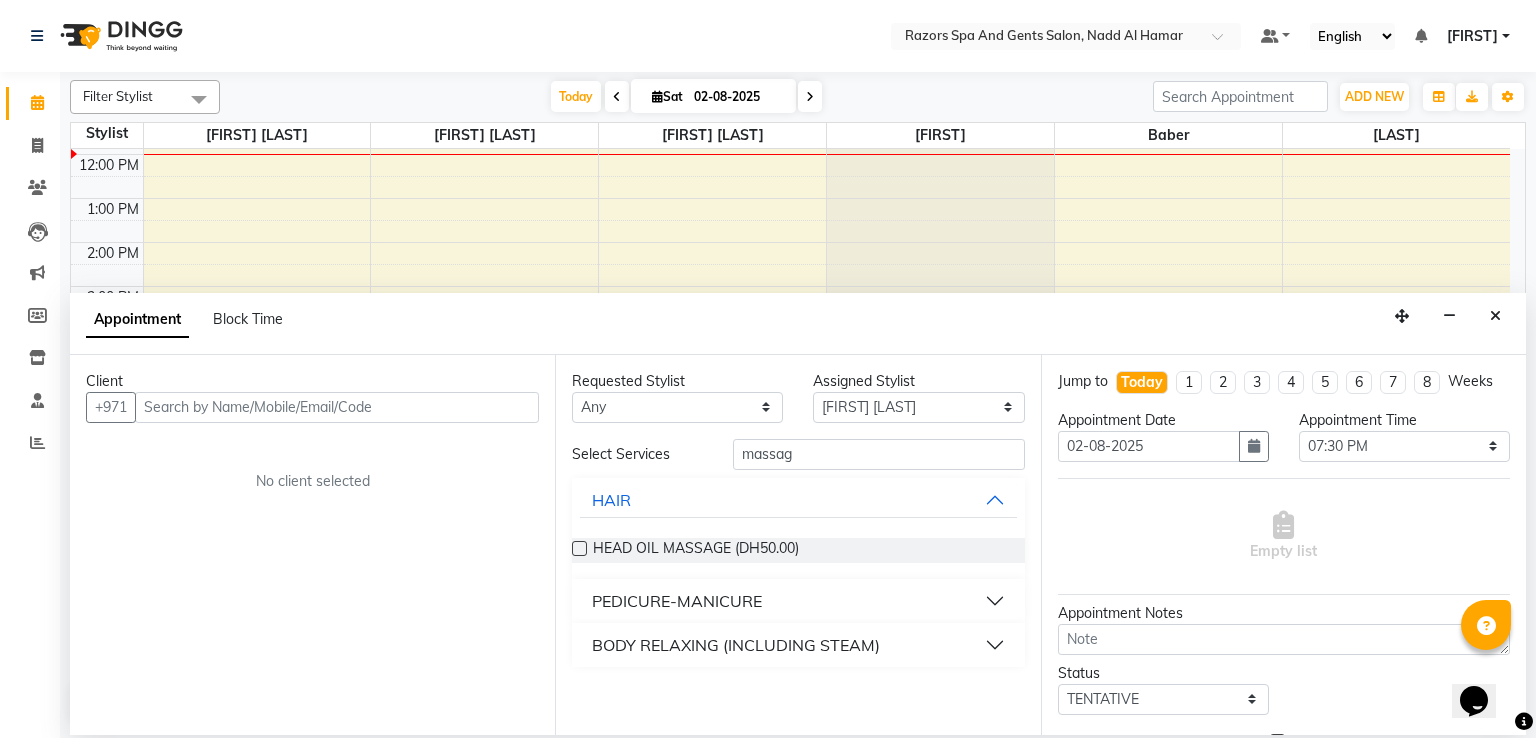 click on "BODY RELAXING (INCLUDING STEAM)" at bounding box center (736, 645) 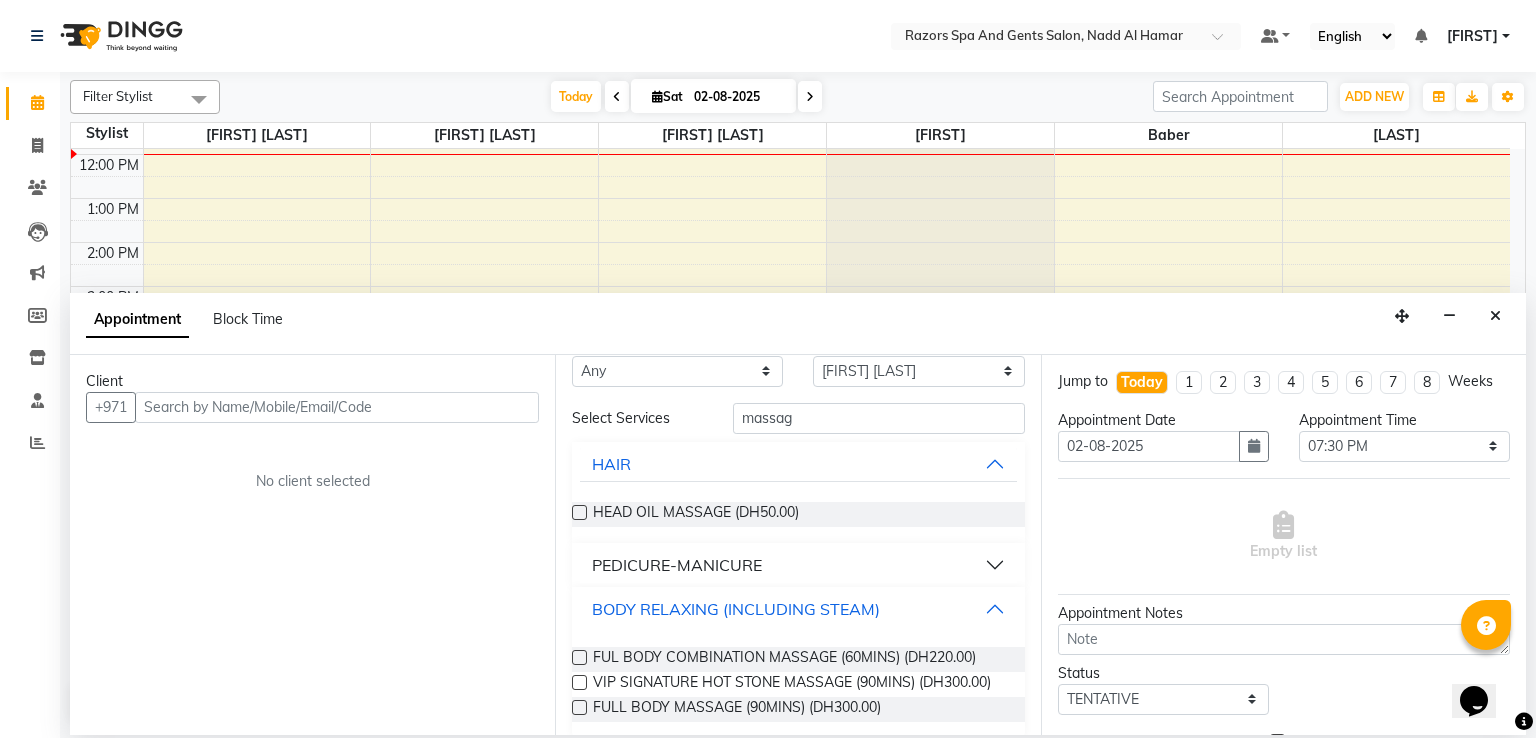 scroll, scrollTop: 71, scrollLeft: 0, axis: vertical 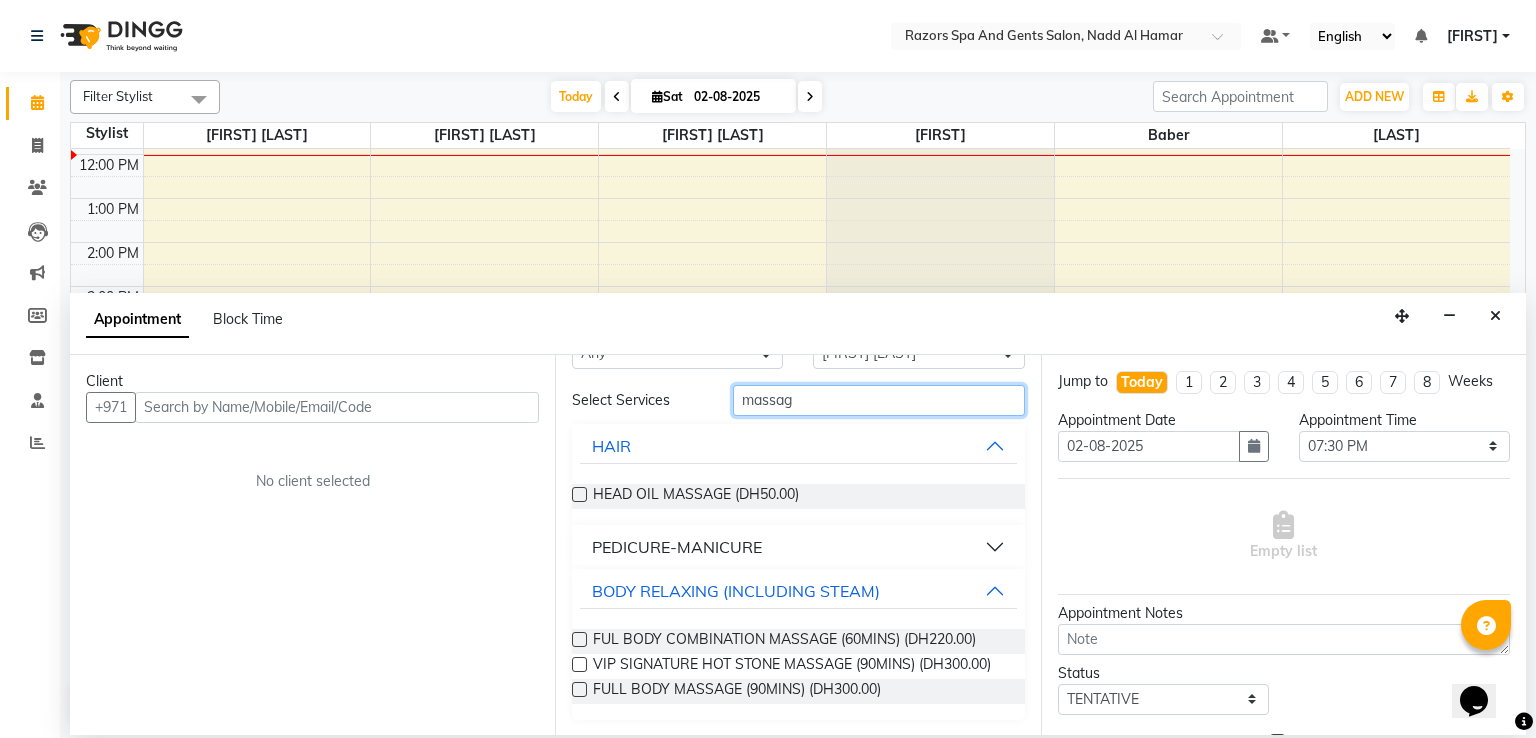 click on "massag" at bounding box center [879, 400] 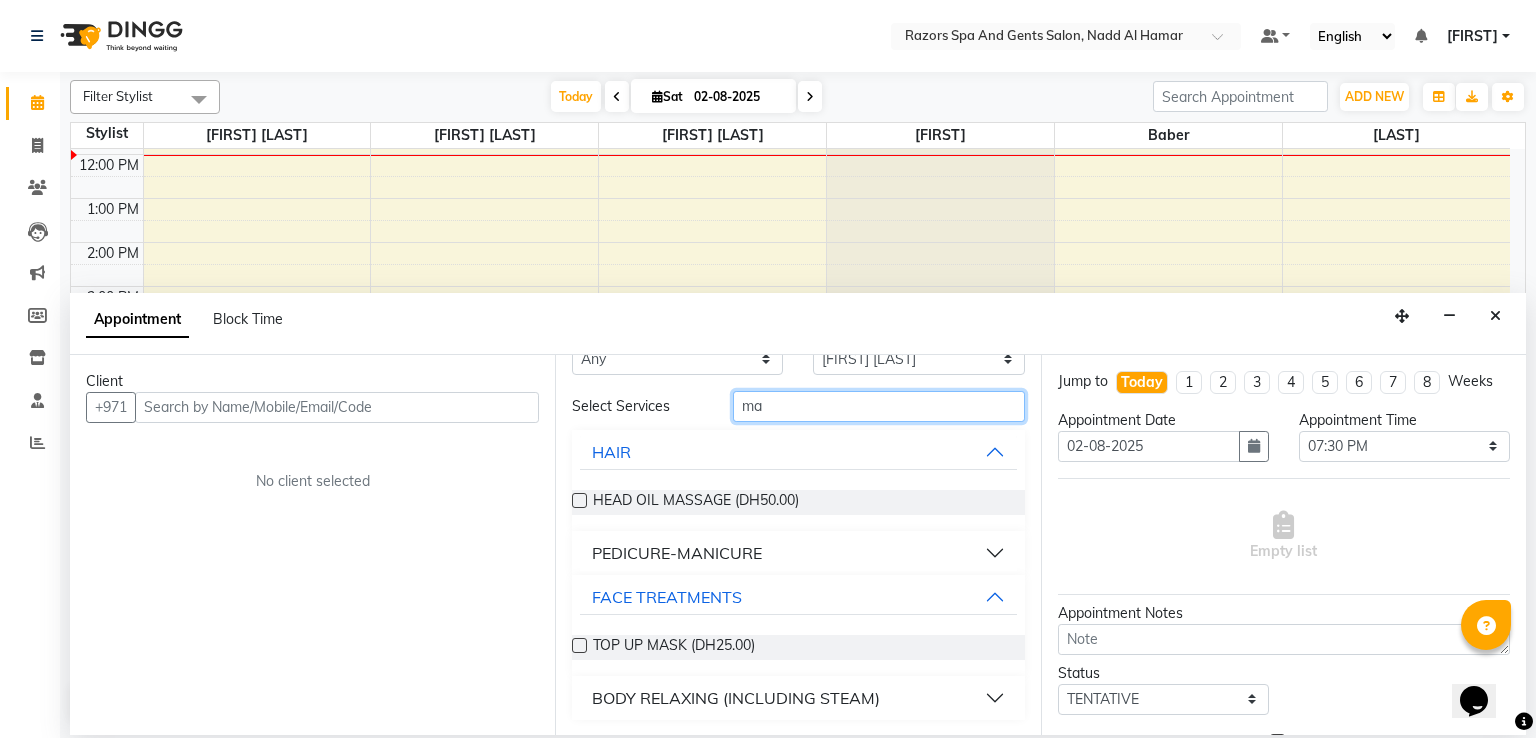 type on "m" 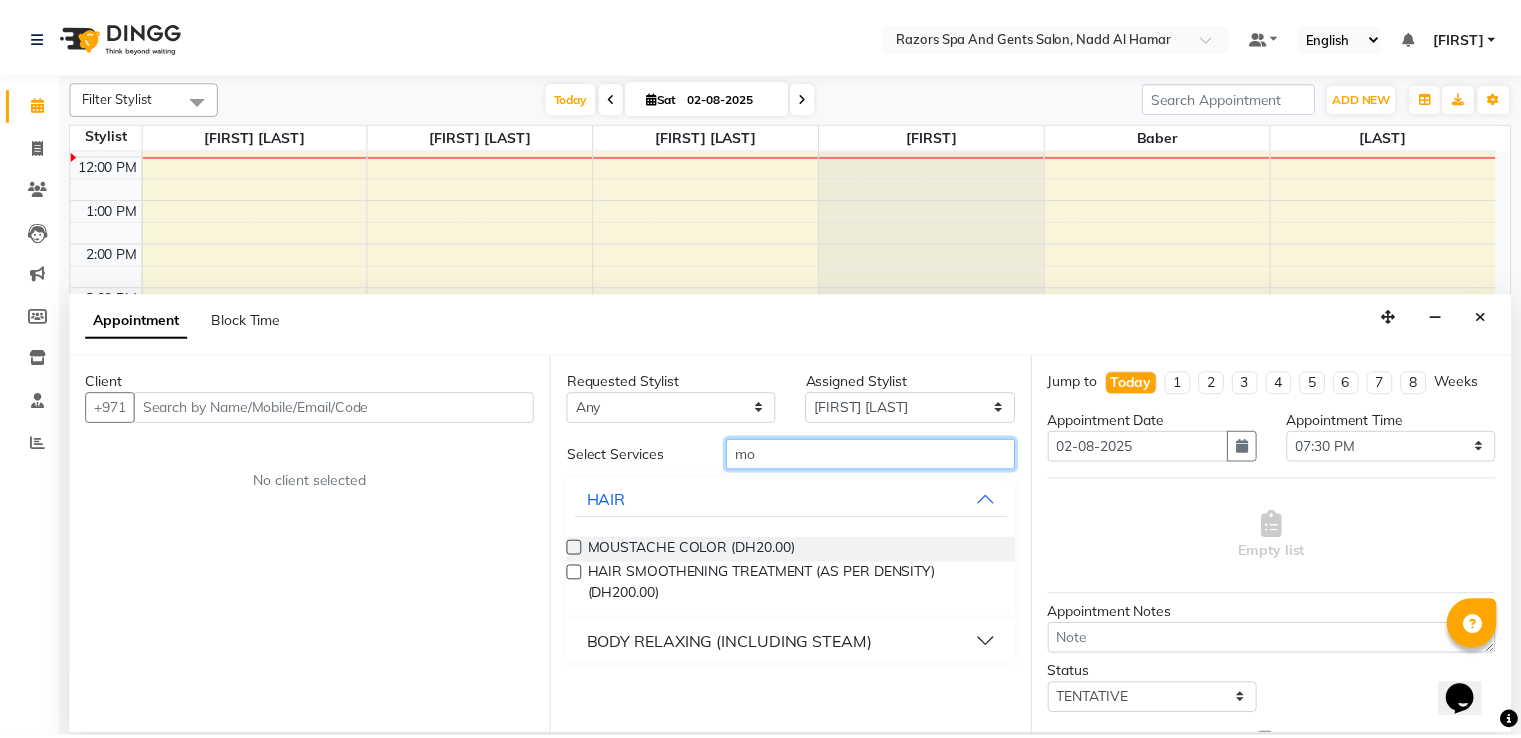 scroll, scrollTop: 0, scrollLeft: 0, axis: both 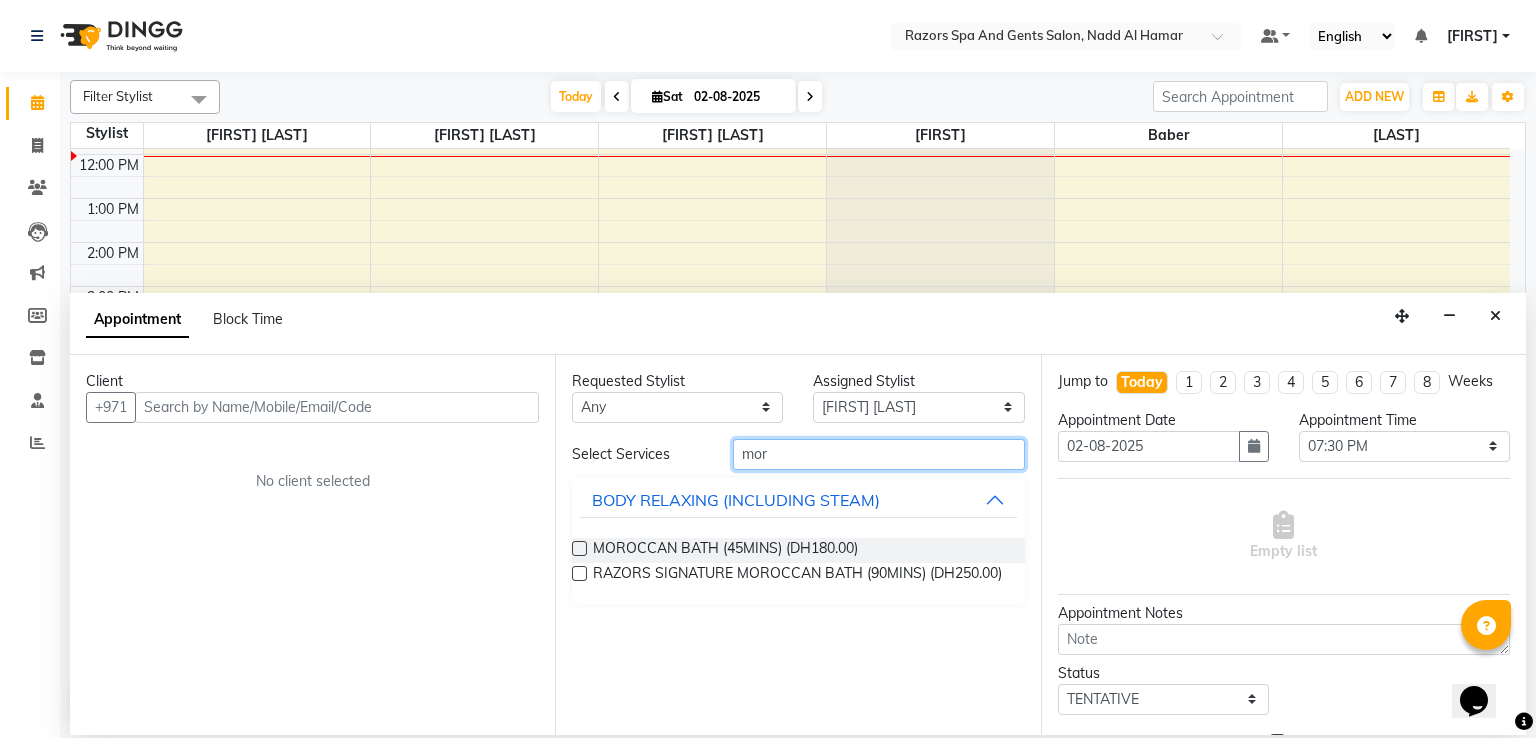type on "mor" 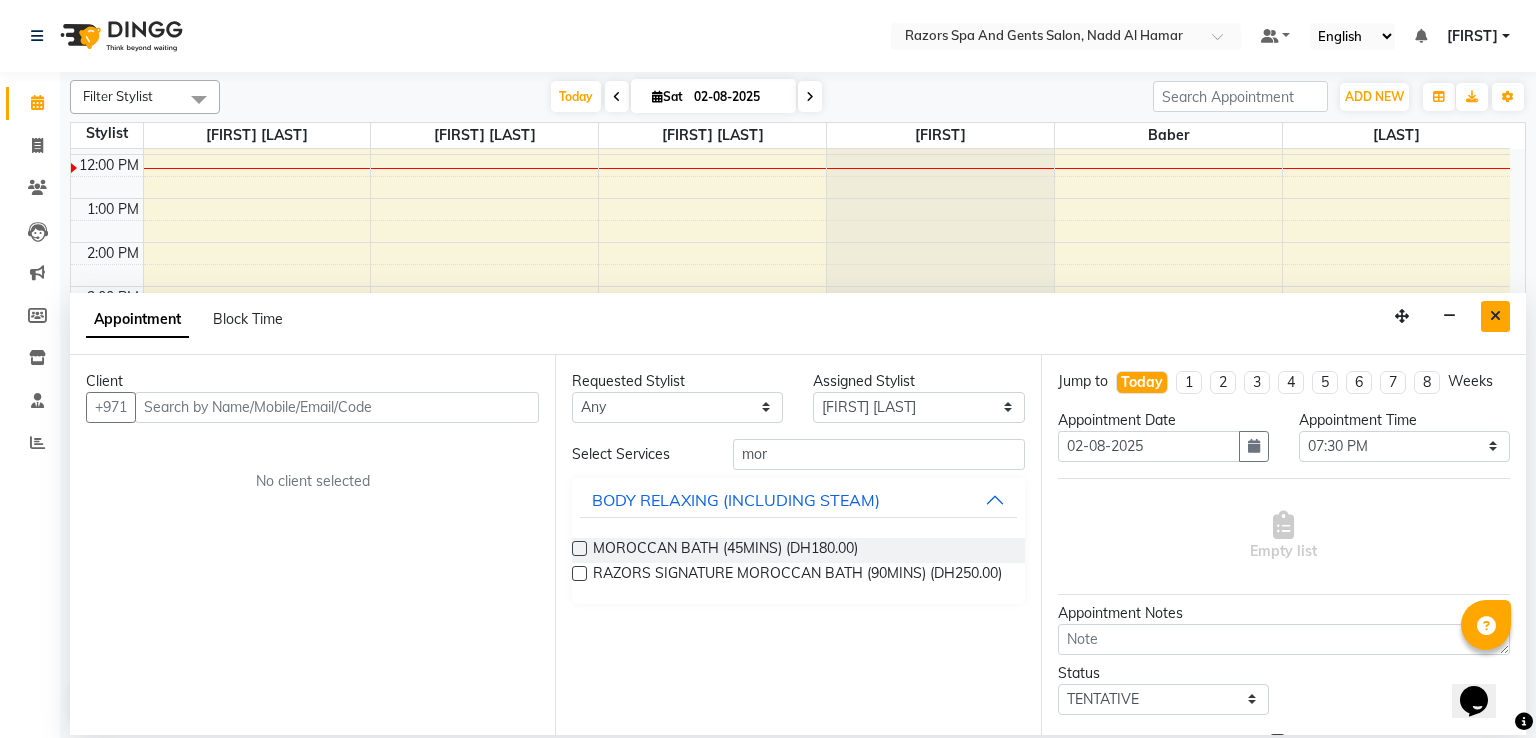 click at bounding box center [1495, 316] 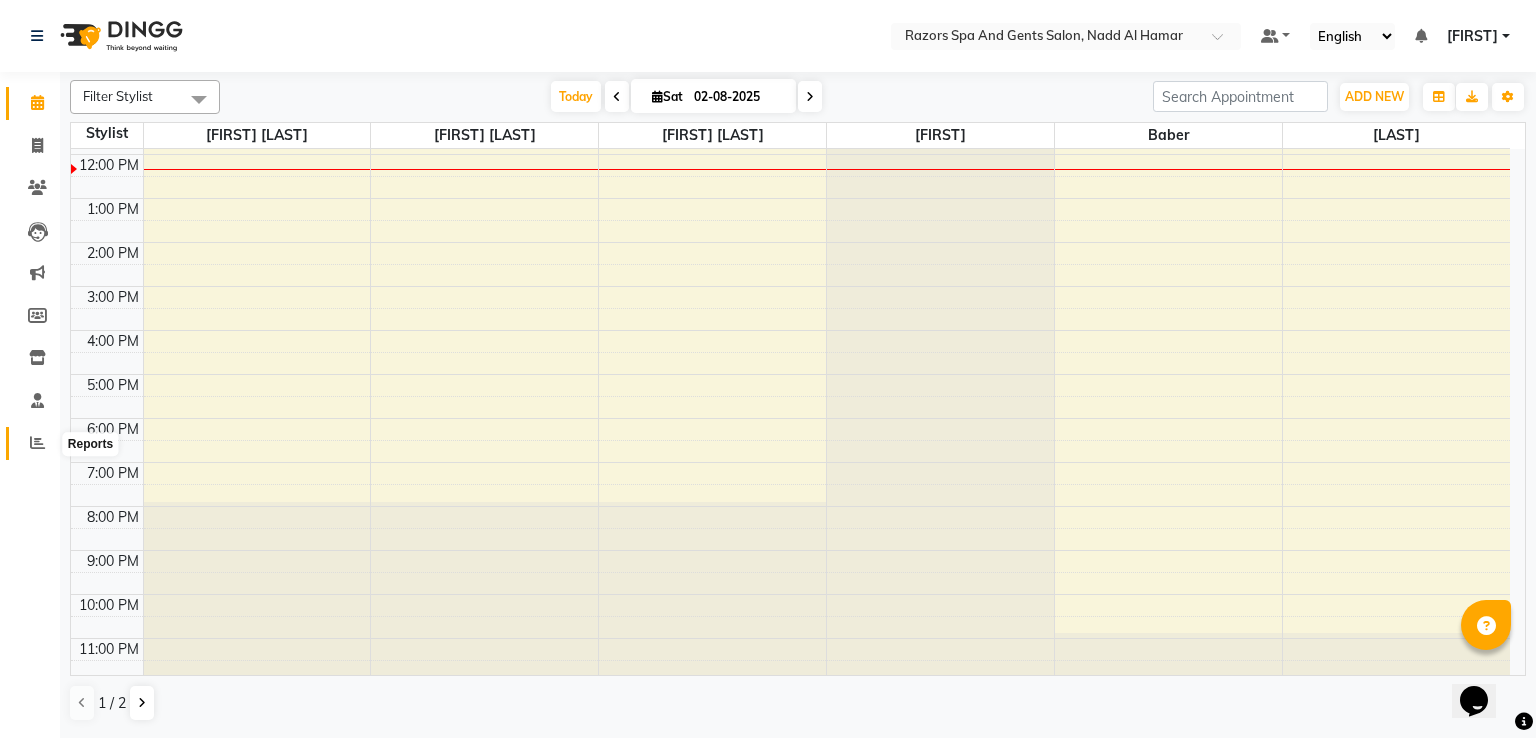 click 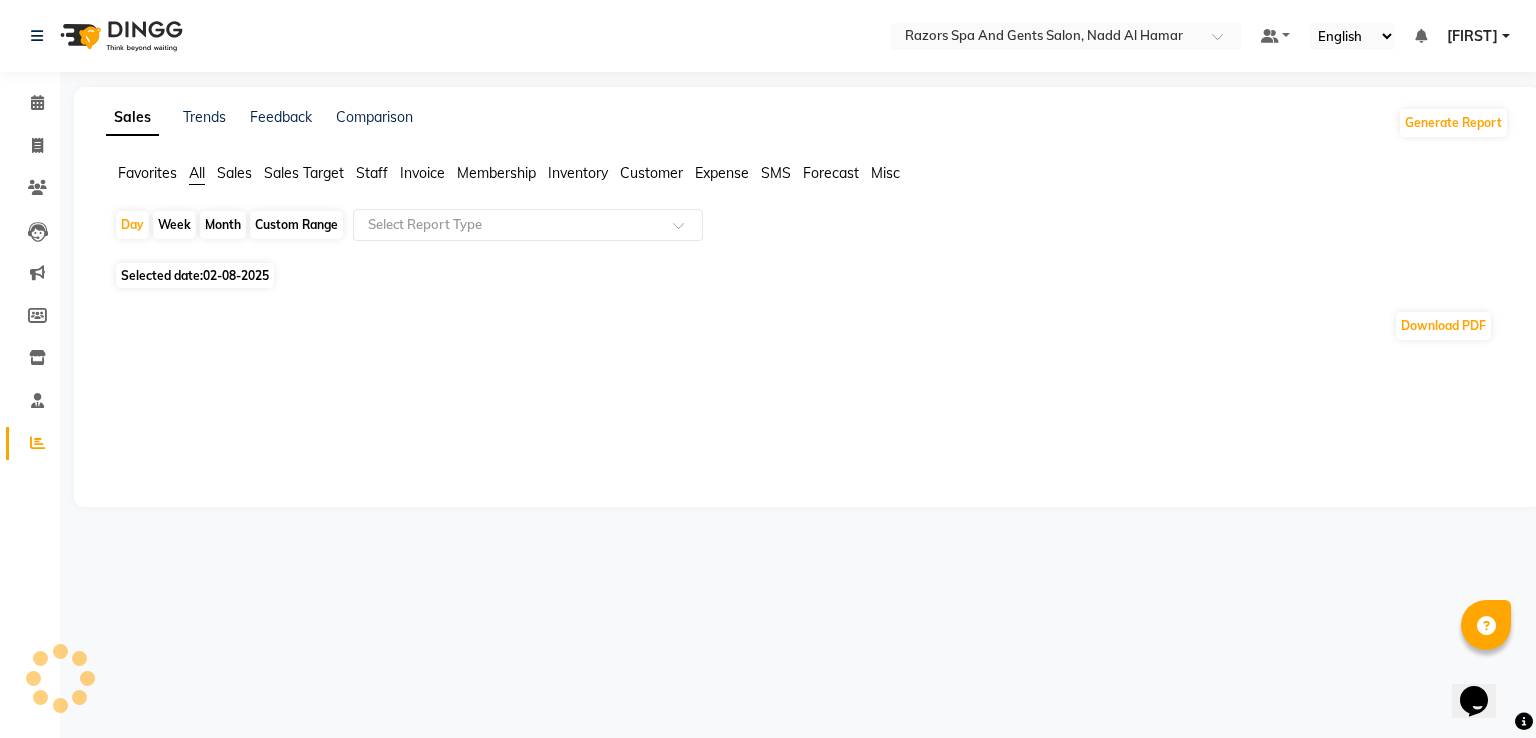 click on "Selected date:  02-08-2025" 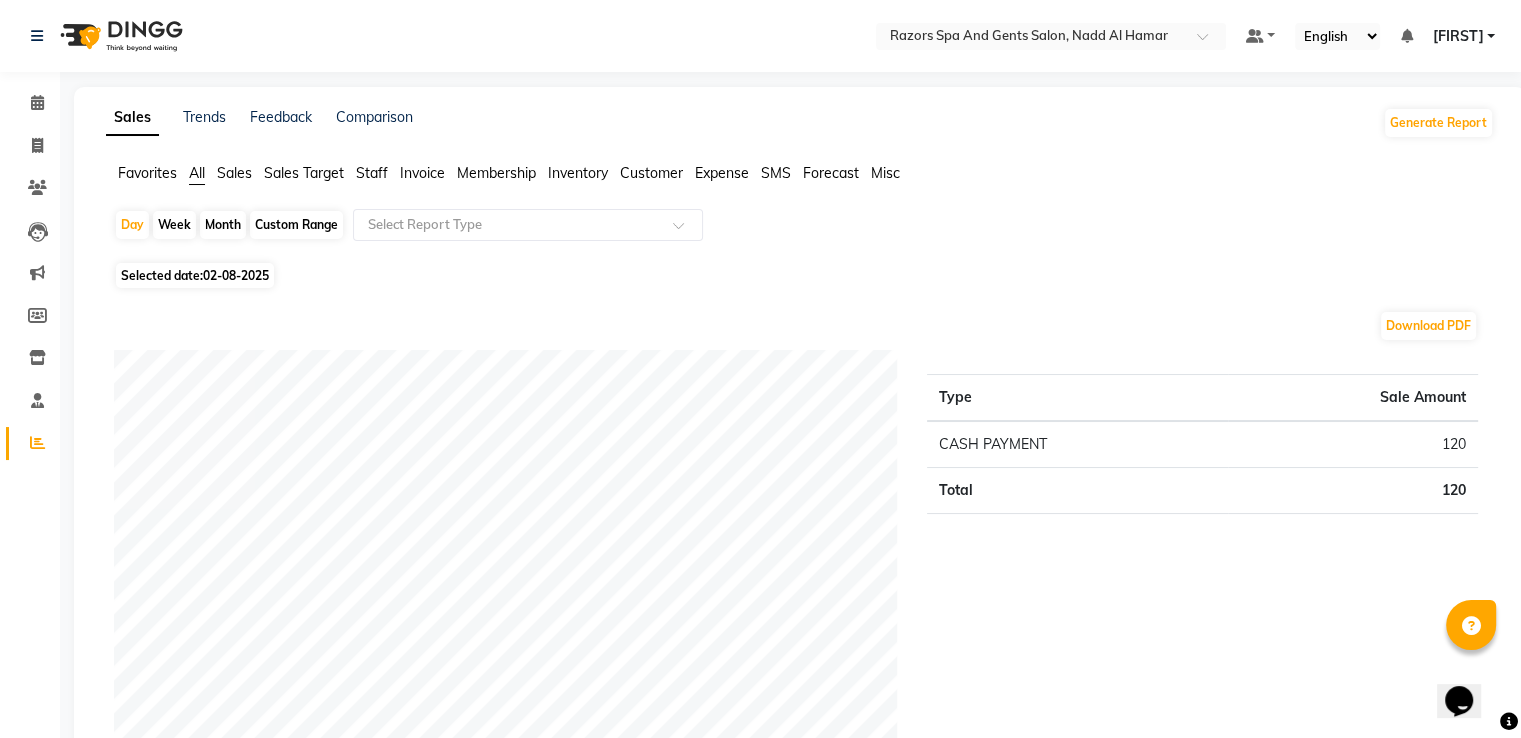 click on "Selected date:  02-08-2025" 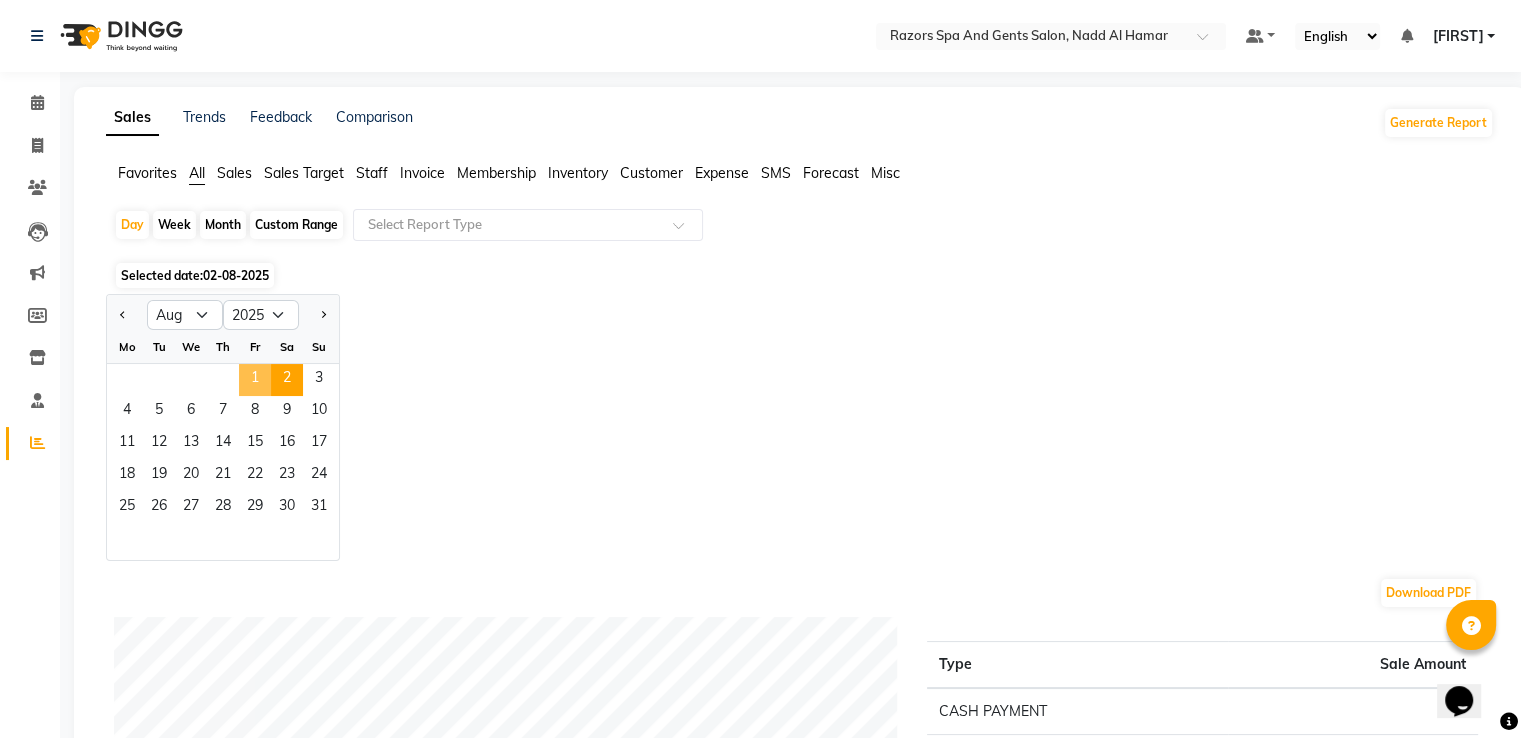 click on "1" 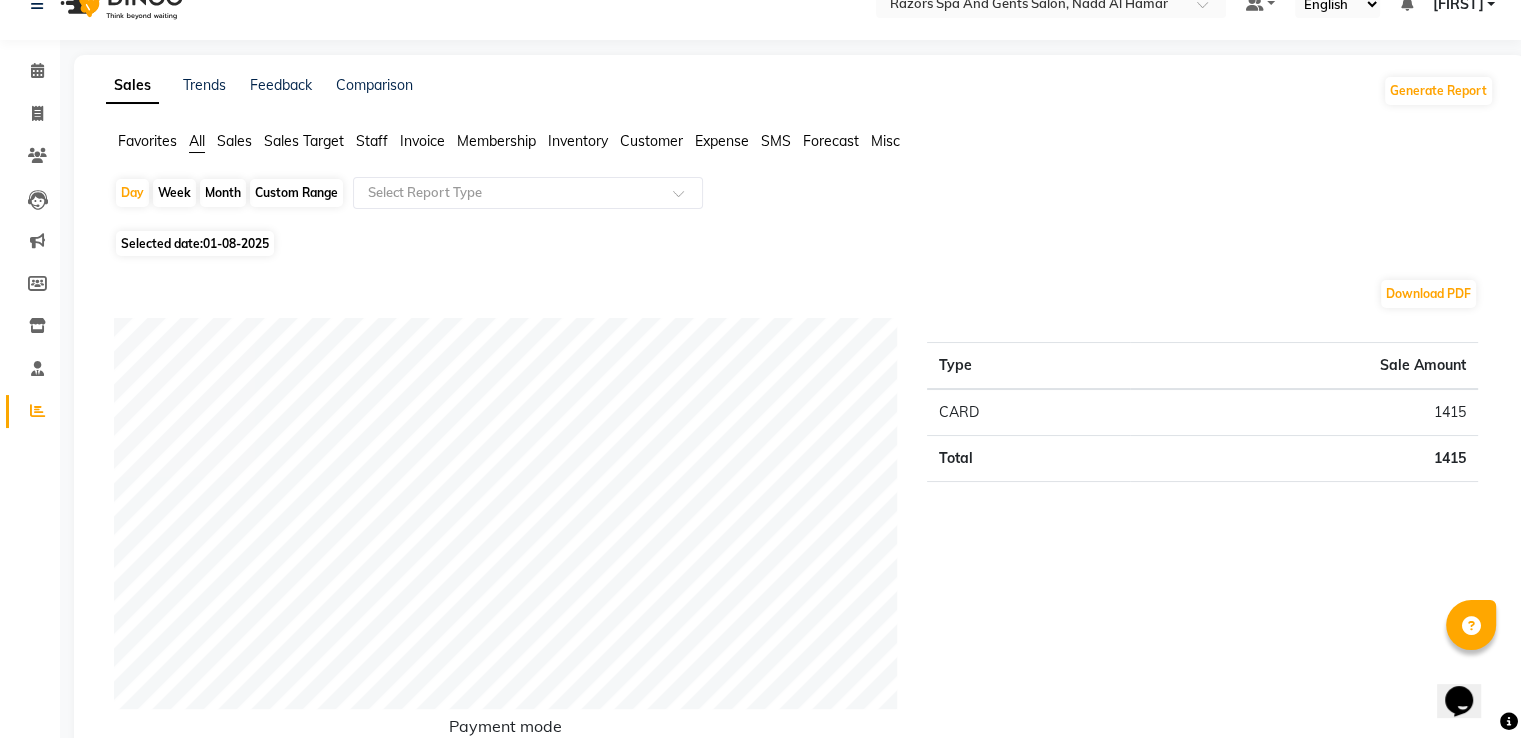 scroll, scrollTop: 0, scrollLeft: 0, axis: both 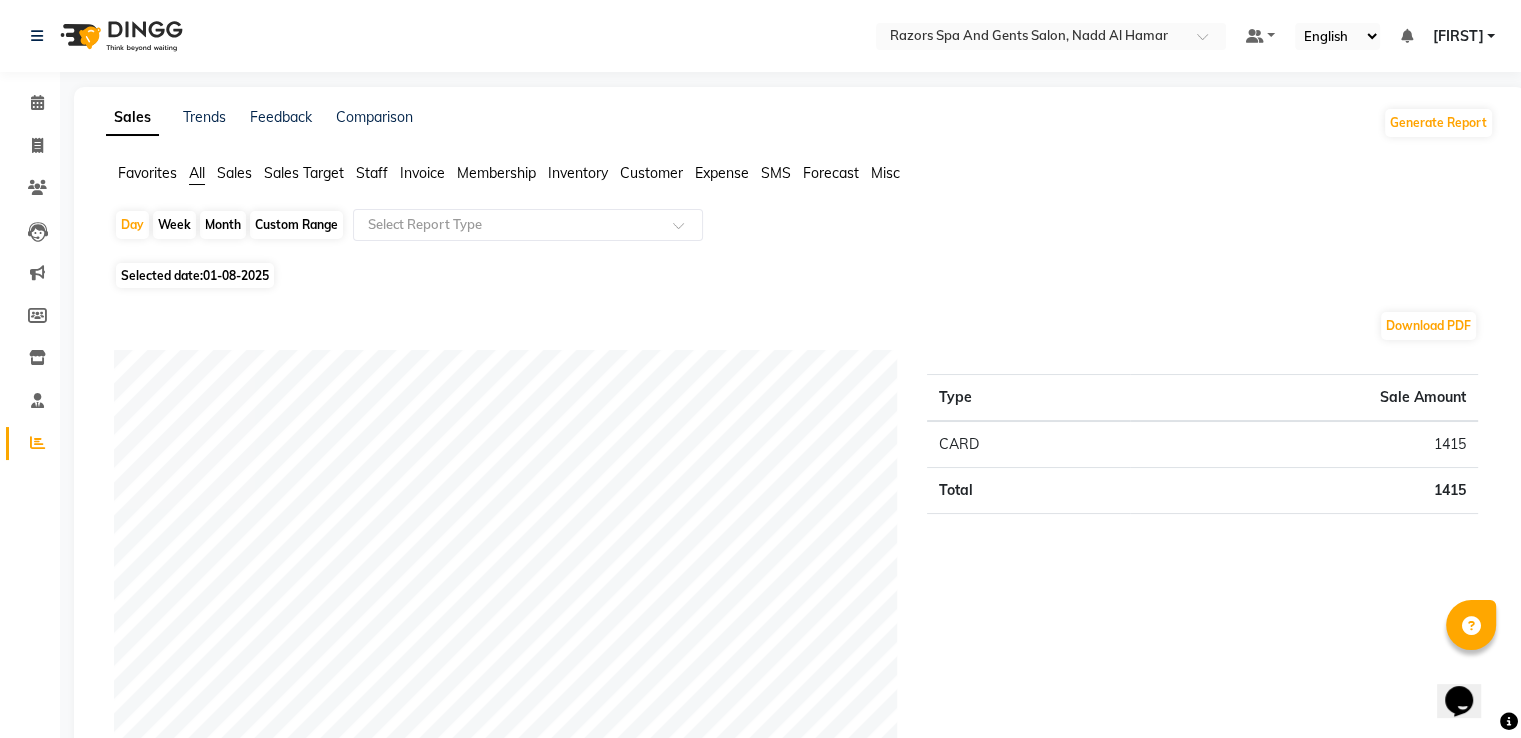 click on "01-08-2025" 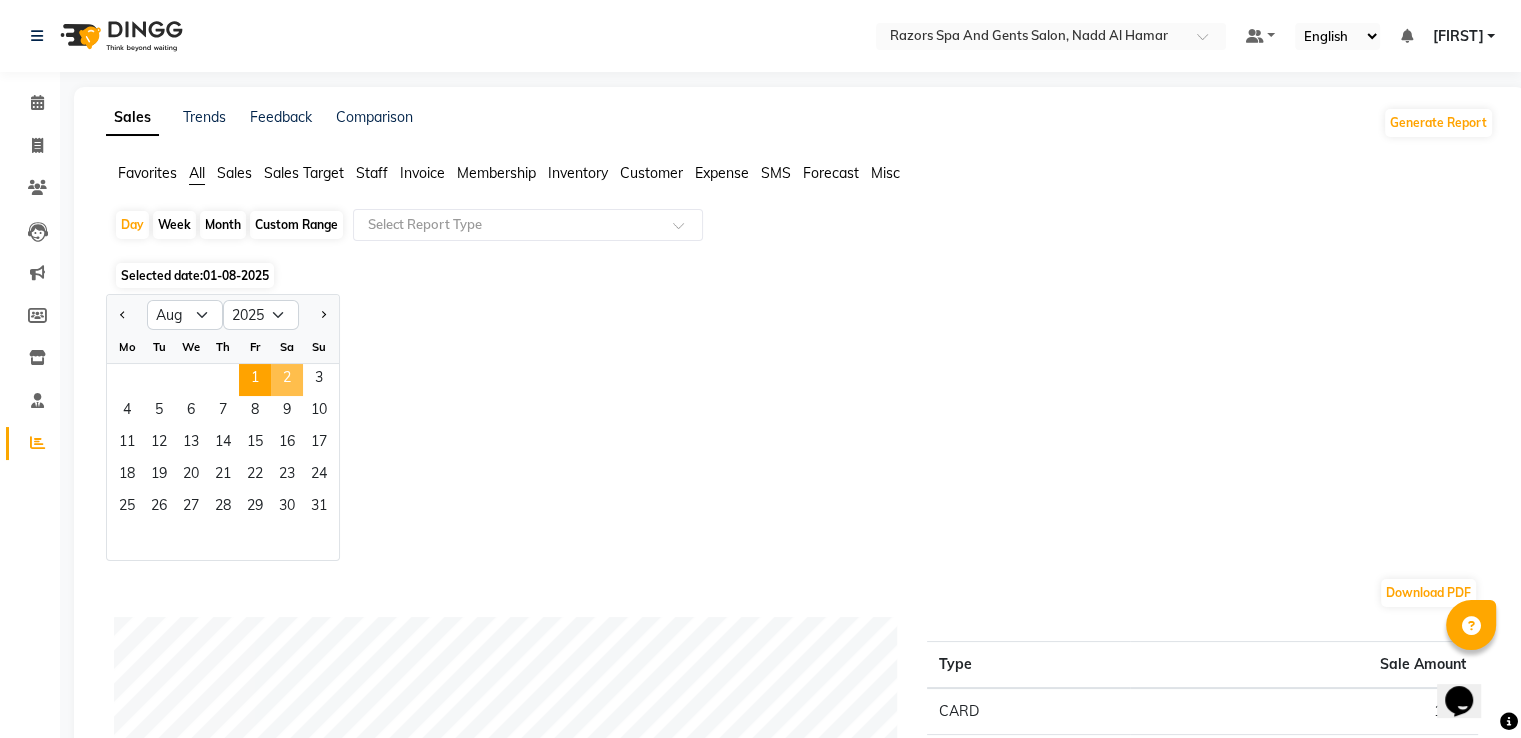 click on "2" 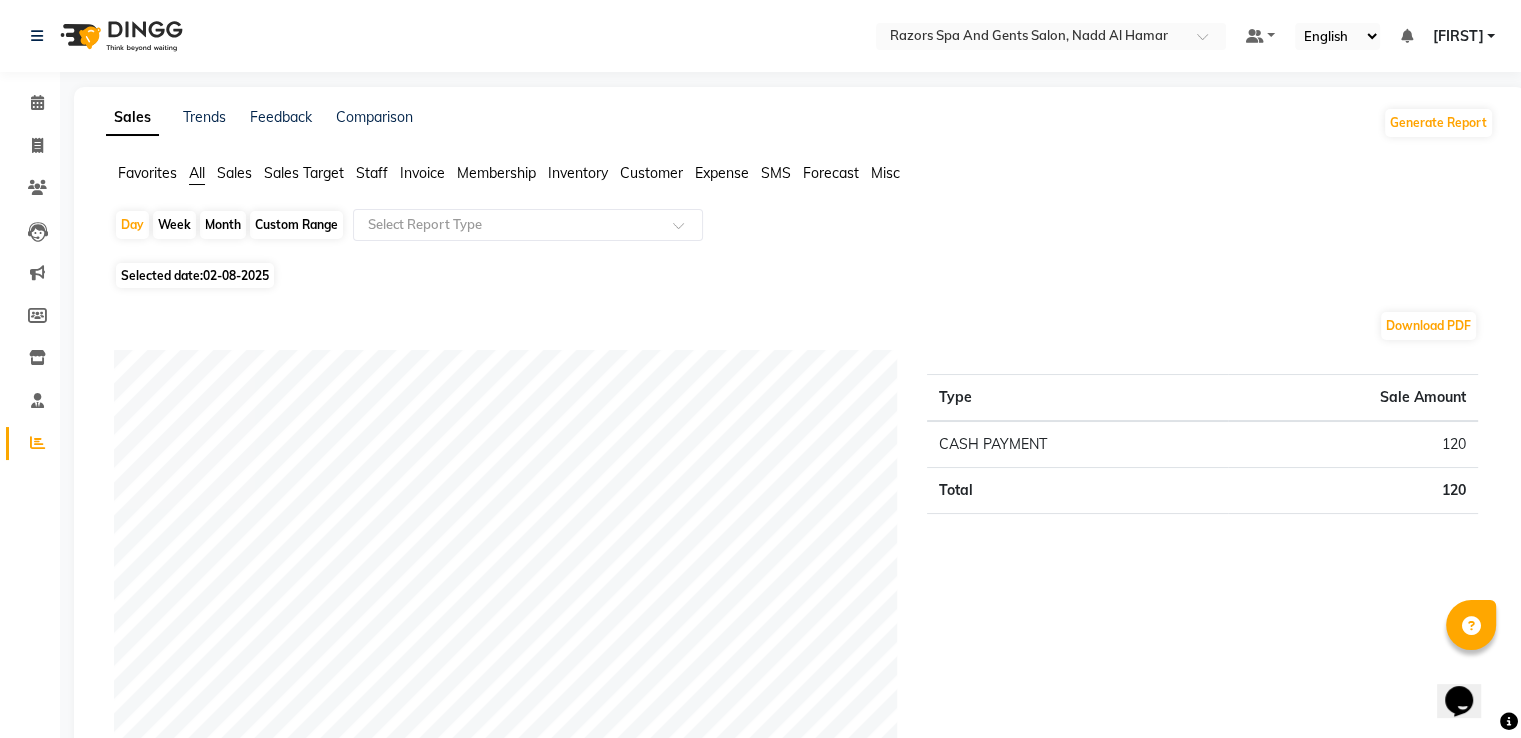 click on "02-08-2025" 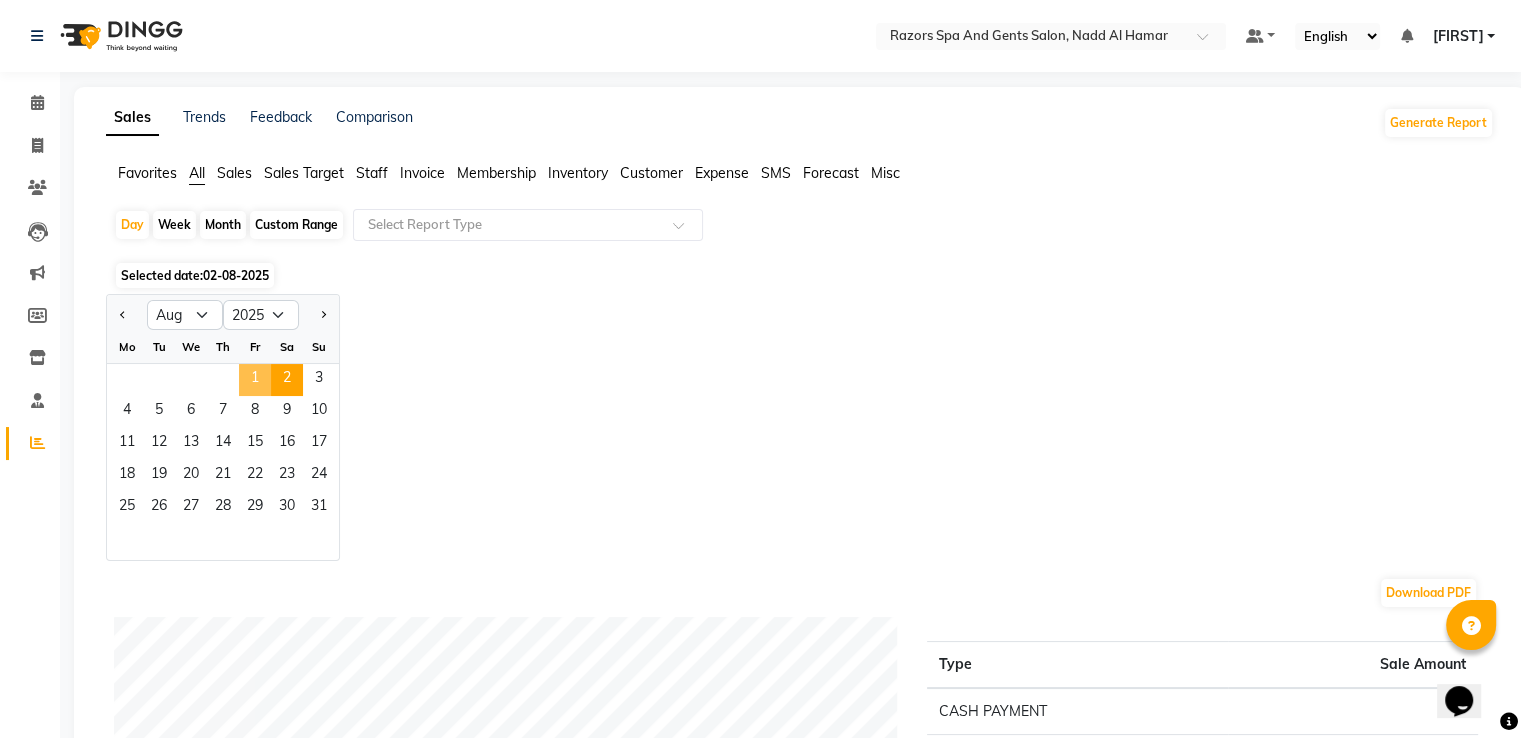 click on "1" 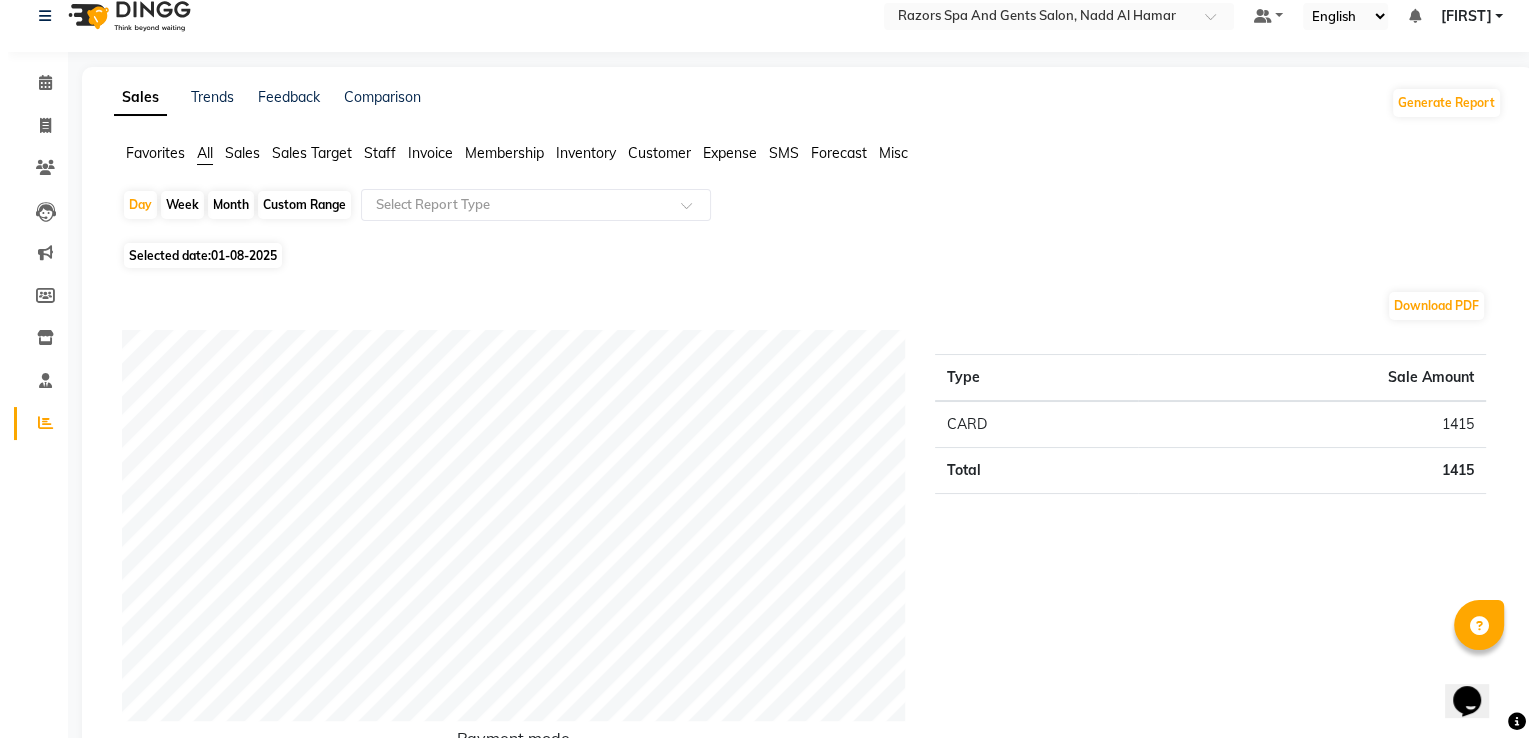 scroll, scrollTop: 0, scrollLeft: 0, axis: both 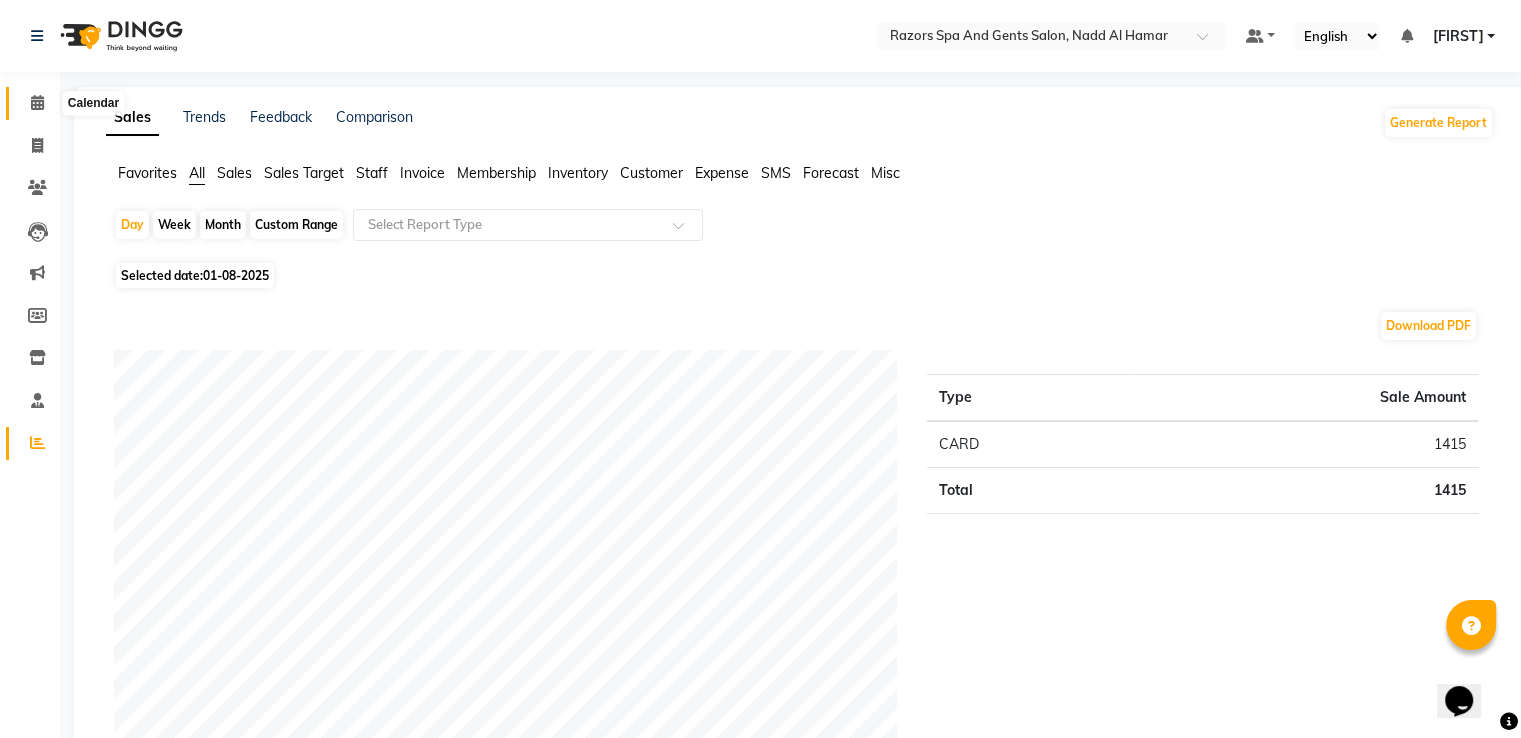 click 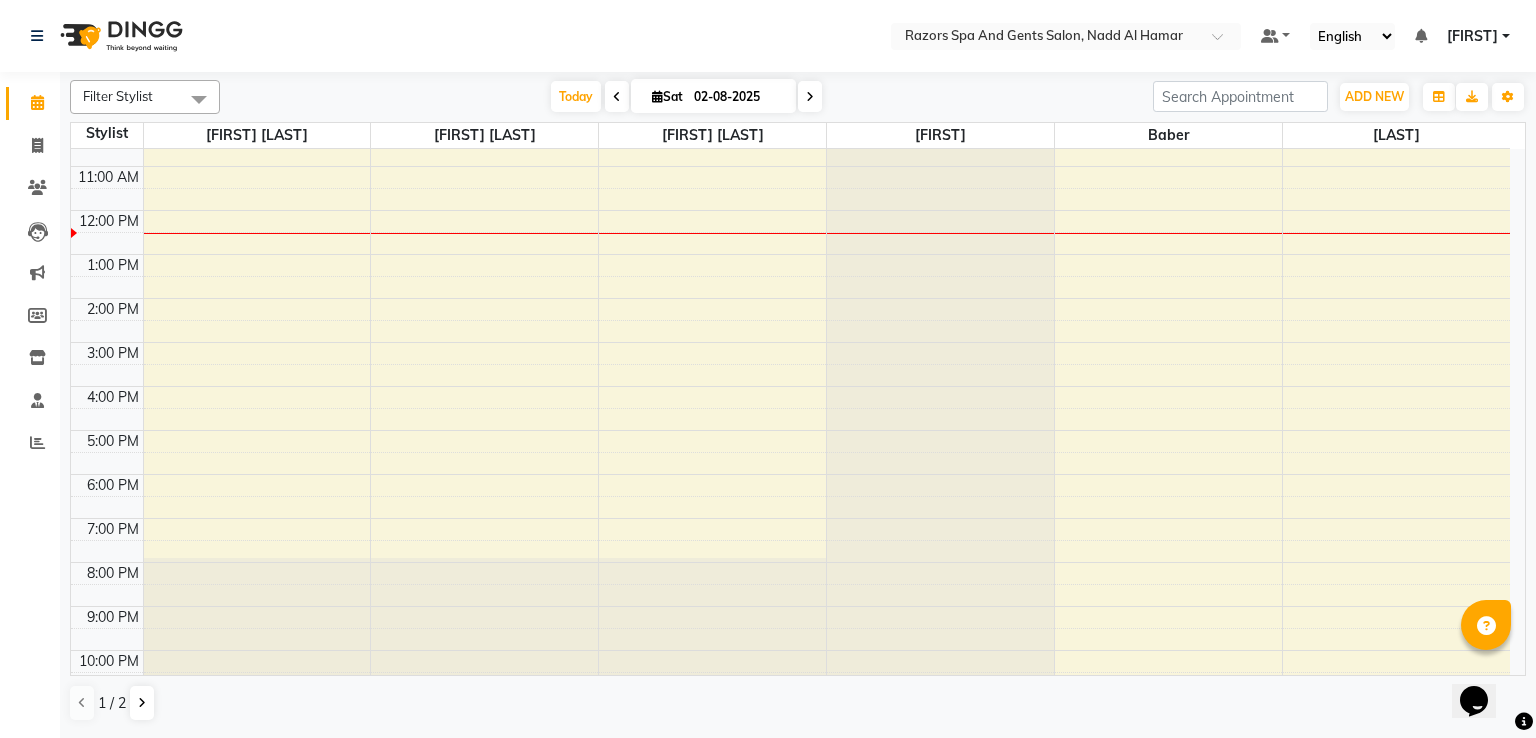 scroll, scrollTop: 126, scrollLeft: 0, axis: vertical 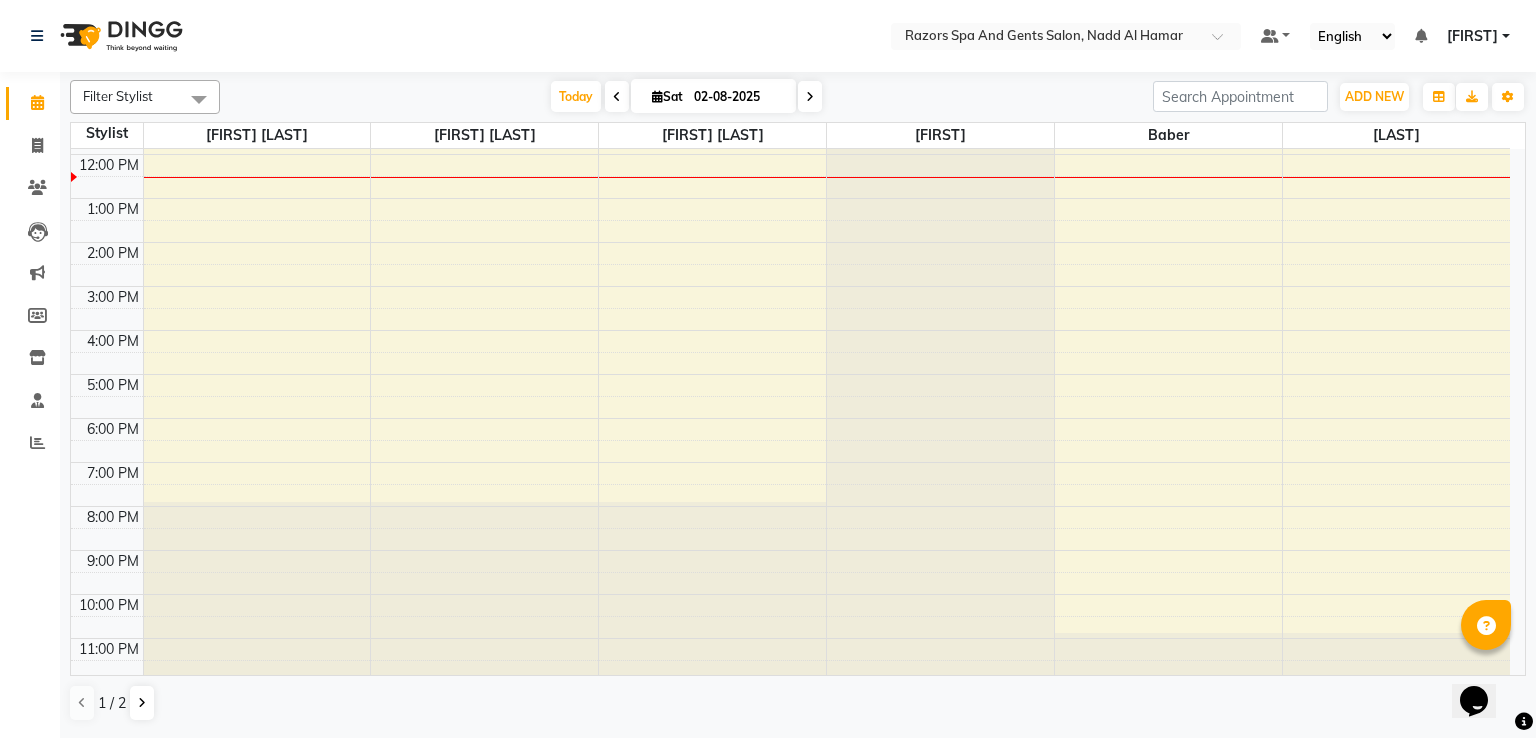 click at bounding box center [617, 97] 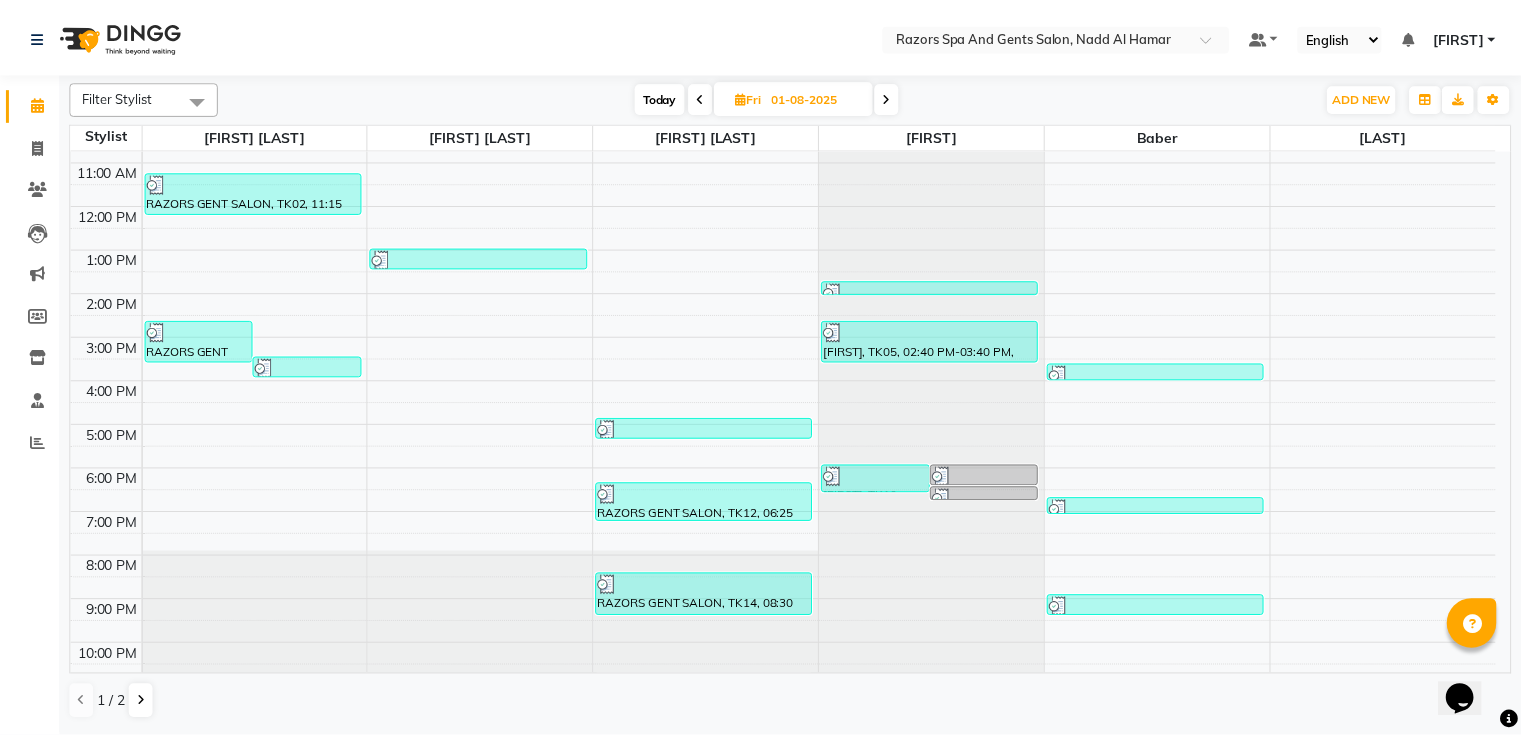 scroll, scrollTop: 126, scrollLeft: 0, axis: vertical 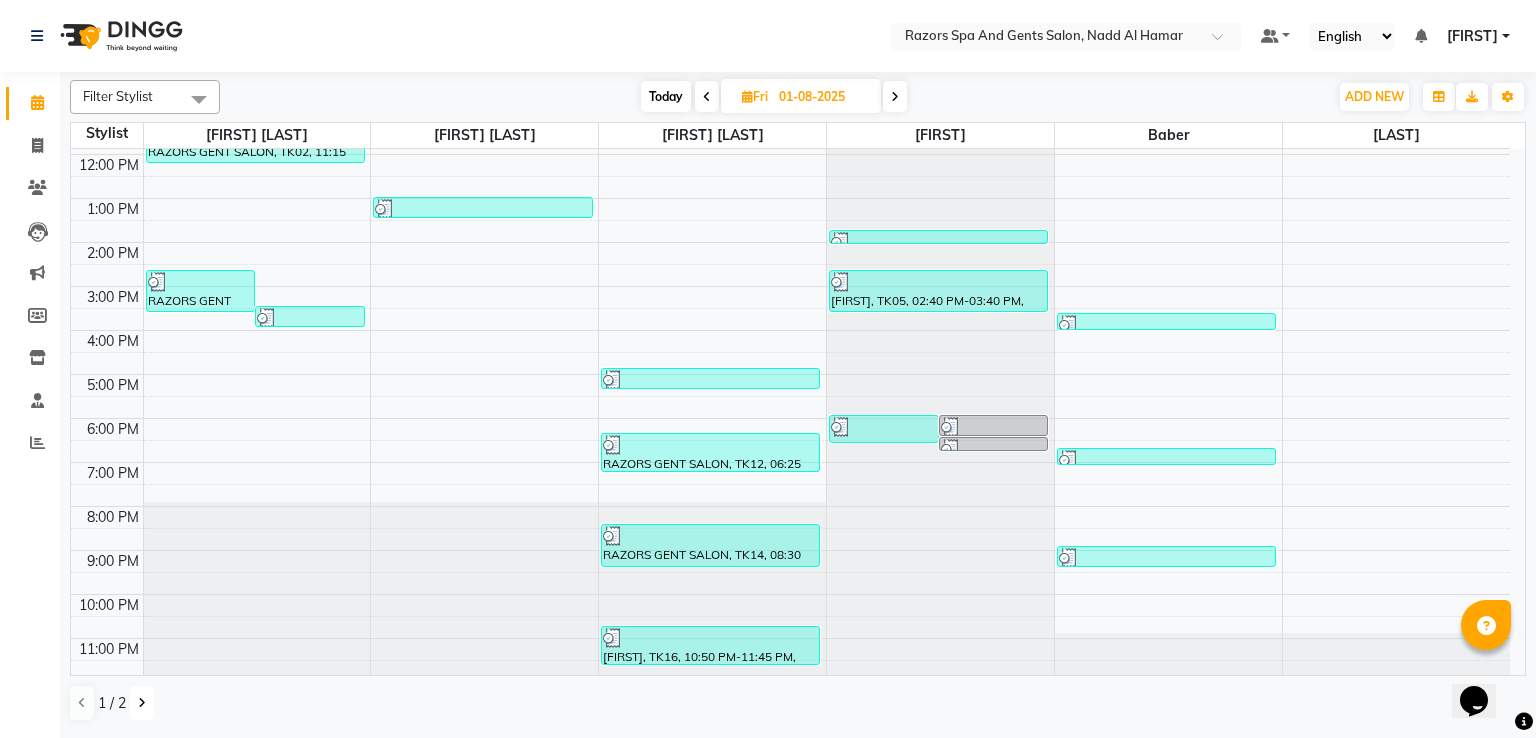 click at bounding box center (142, 703) 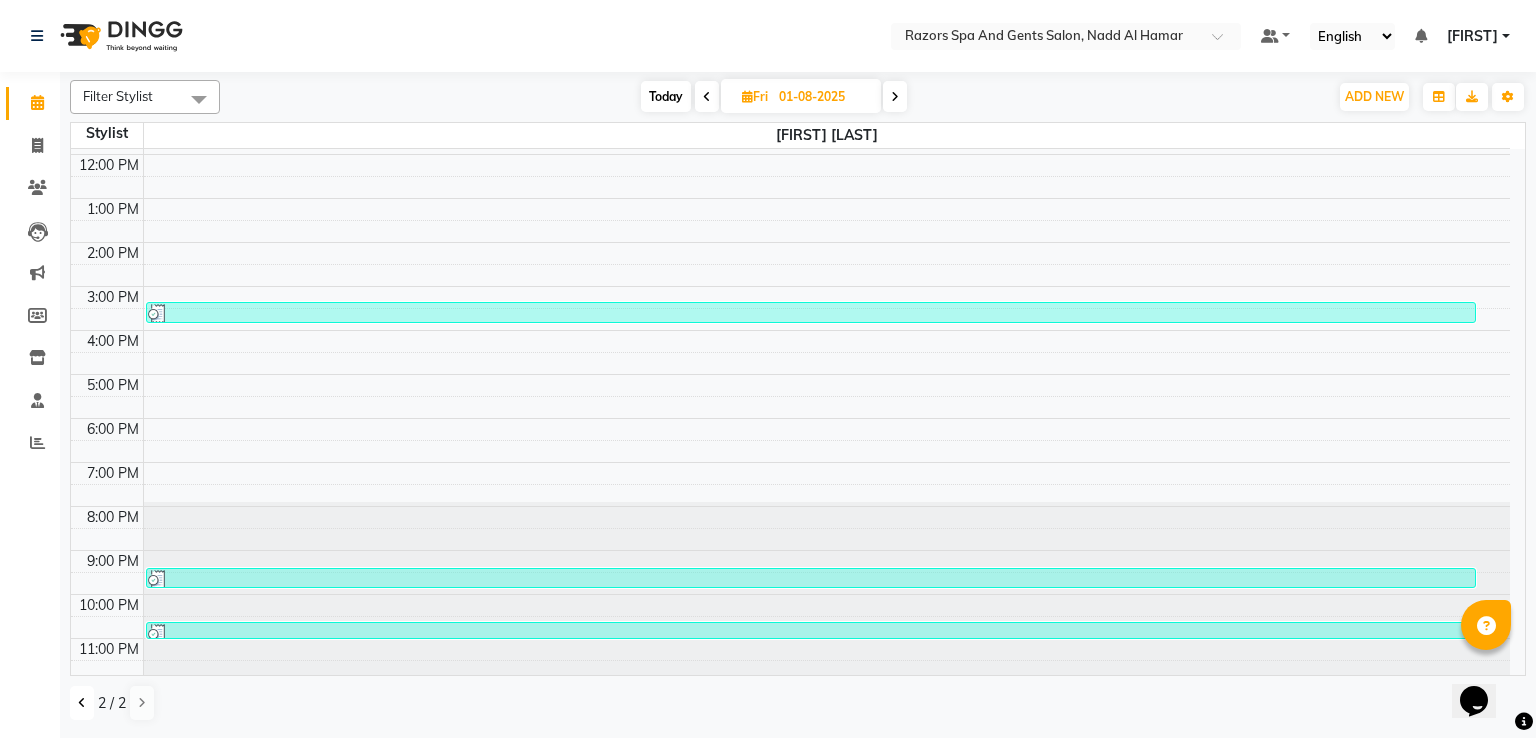 click at bounding box center (82, 703) 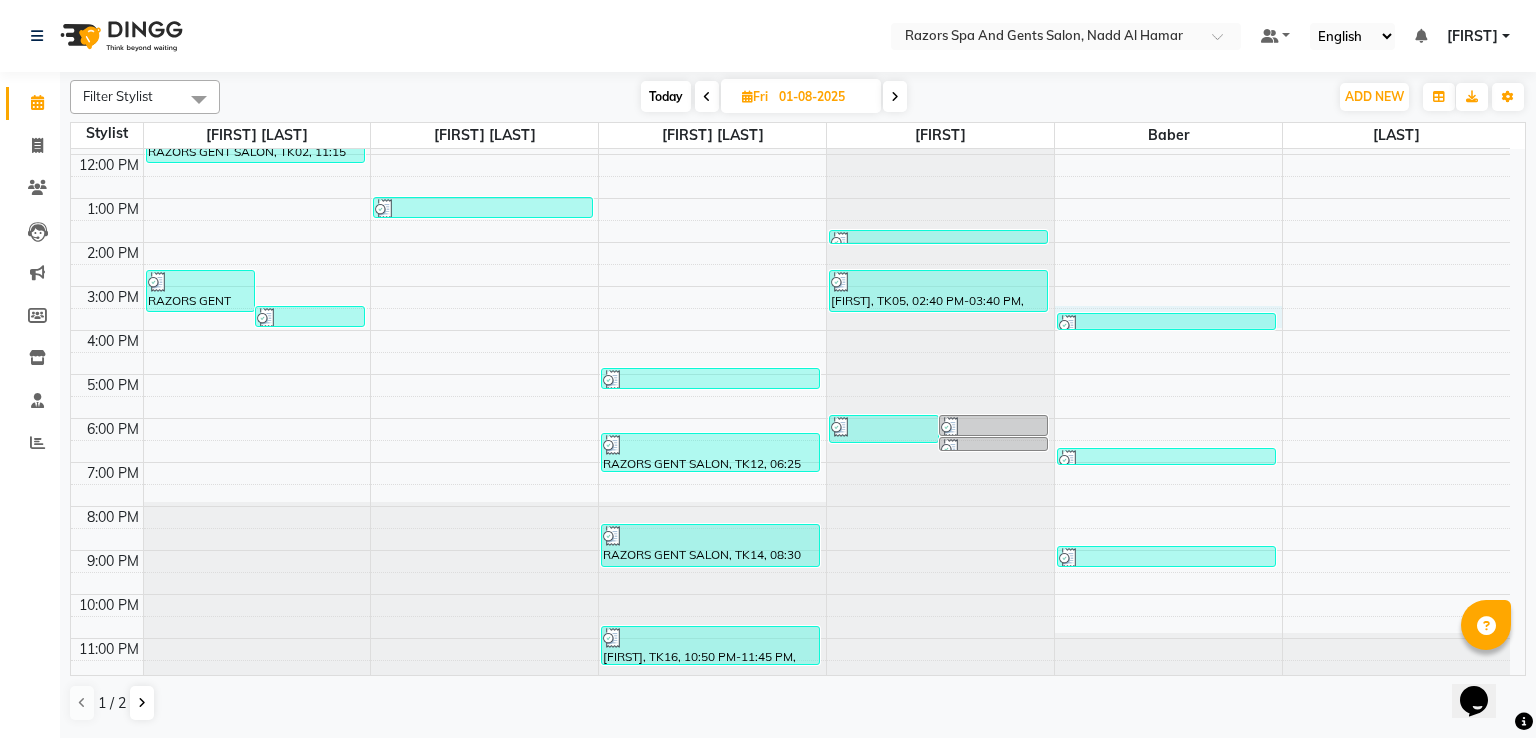 click on "9:00 AM 10:00 AM 11:00 AM 12:00 PM 1:00 PM 2:00 PM 3:00 PM 4:00 PM 5:00 PM 6:00 PM 7:00 PM 8:00 PM 9:00 PM 10:00 PM 11:00 PM     RAZORS GENT SALON, TK06, 02:40 PM-03:40 PM, MEN'S HAIRCUT + BEARD CRAFTING     RAZORS GENT SALON, TK08, 03:30 PM-04:00 PM, MEN'S HAIRCUT     RAZORS GENT SALON, TK02, 11:15 AM-12:15 PM, MEN'S HAIRCUT + BEARD CRAFTING     Hurry, TK03, 01:00 PM-01:30 PM, MEN'S HAIRCUT     [FIRST], TK09, 04:55 PM-05:25 PM, MEN'S HAIRCUT     RAZORS GENT SALON, TK12, 06:25 PM-07:20 PM, BEARD CRAFTING,RAZORS SIGNATURE FACIAL     RAZORS GENT SALON, TK14, 08:30 PM-09:30 PM, MEN'S HAIRCUT + BEARD CRAFTING     [FIRST], TK16, 10:50 PM-11:45 PM, BEARD CRAFTING,BEARD COLOR     [FIRST], TK10, 06:00 PM-06:40 PM, Mani & Pedi with Foot scrub     [FIRST], TK10, 06:00 PM-06:30 PM, BASIC PEDICURE     [FIRST], TK10, 06:30 PM-06:50 PM, BASIC MANICURE     [FIRST], TK04, 01:45 PM-02:05 PM, BASIC MANICURE     [FIRST], TK05, 02:40 PM-03:40 PM, foot scrub,BASIC PEDICURE     [FIRST], TK05, 03:40 PM-04:05 PM, BEARD CRAFTING" at bounding box center [790, 352] 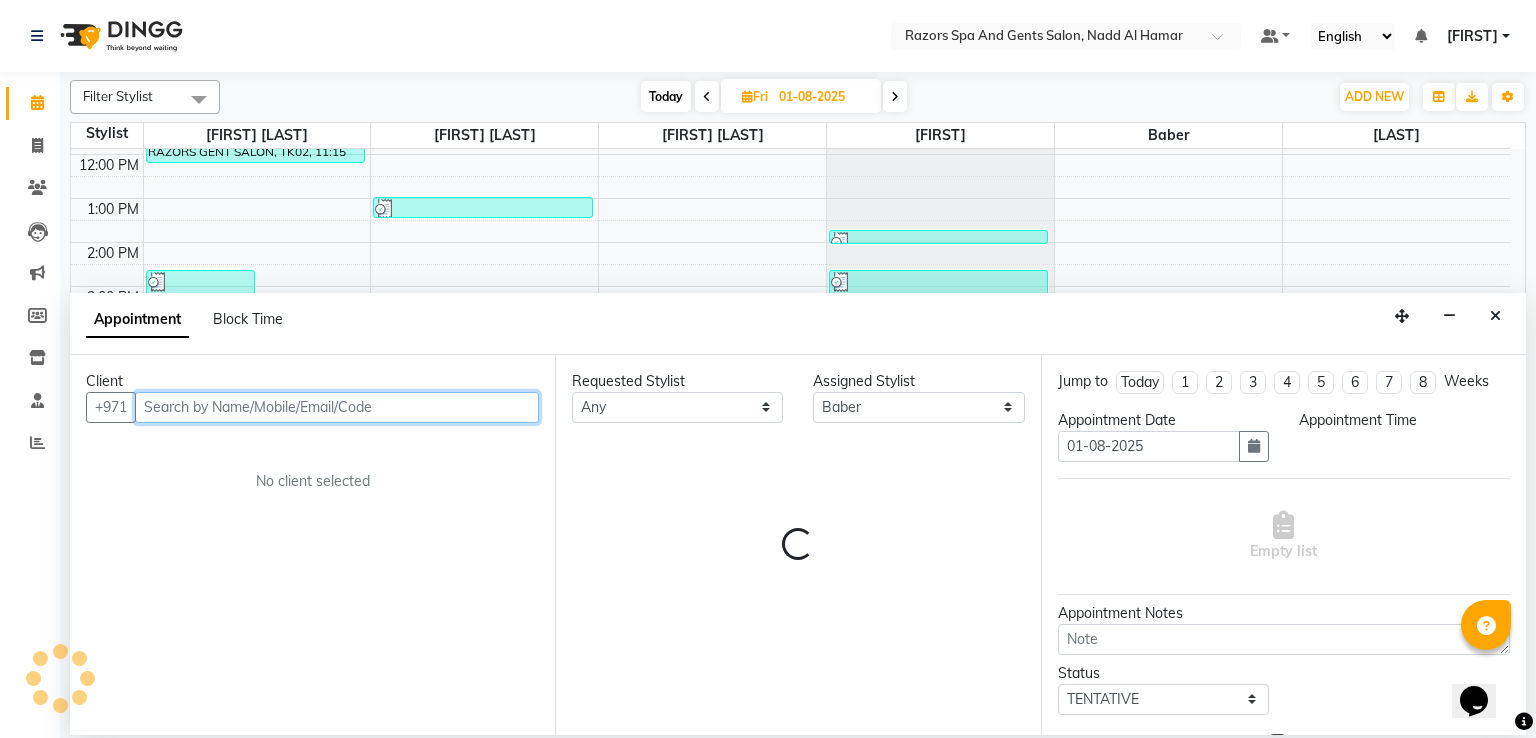 select on "930" 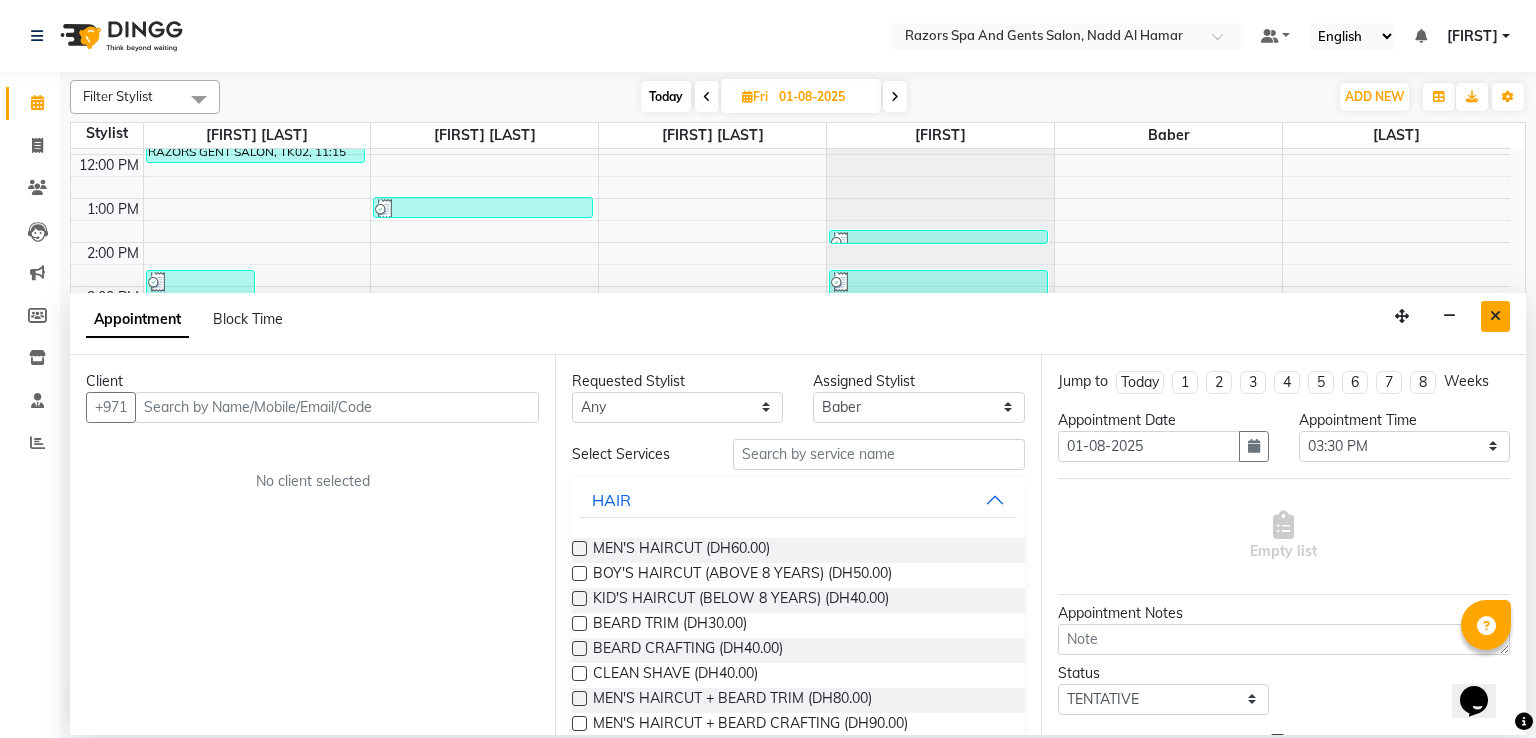click at bounding box center [1495, 316] 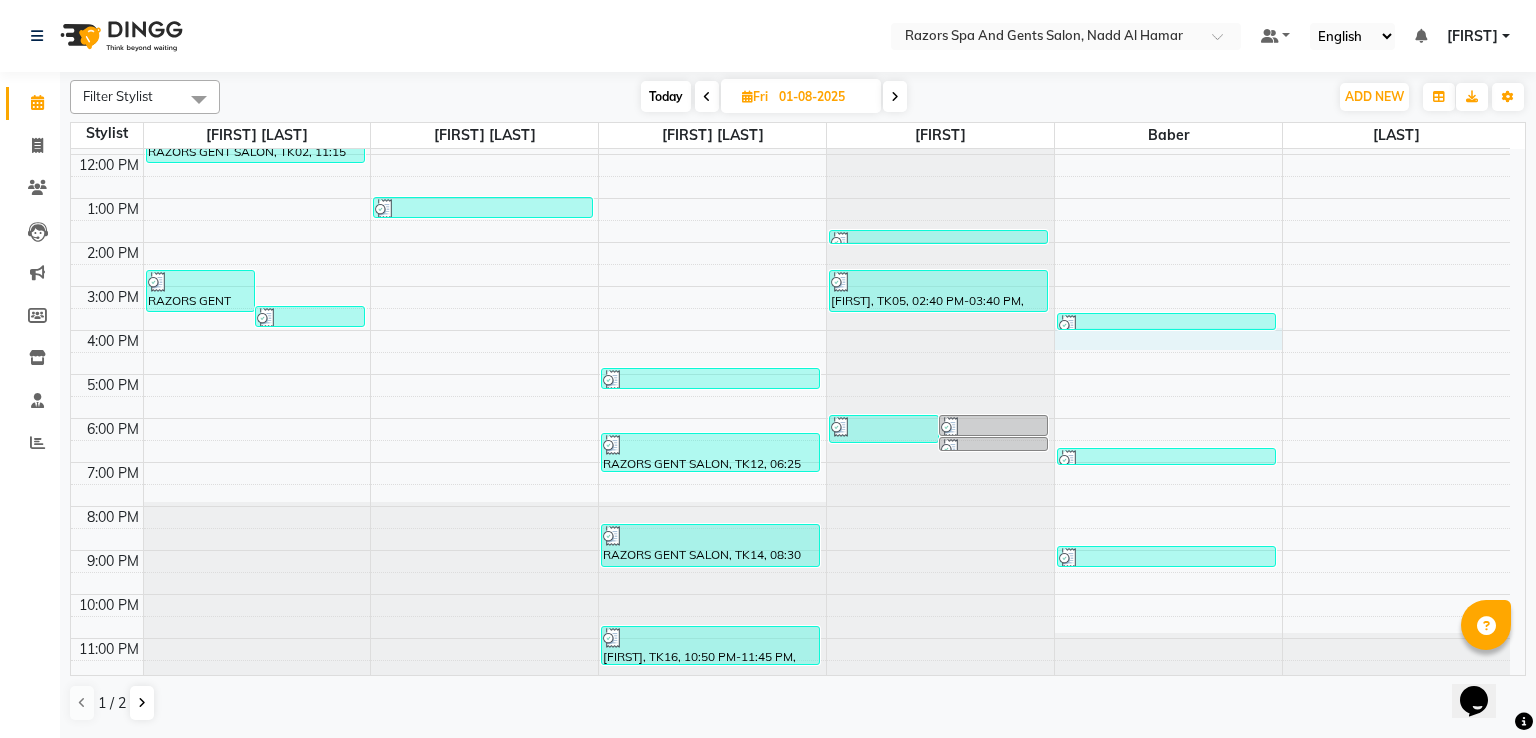 click on "9:00 AM 10:00 AM 11:00 AM 12:00 PM 1:00 PM 2:00 PM 3:00 PM 4:00 PM 5:00 PM 6:00 PM 7:00 PM 8:00 PM 9:00 PM 10:00 PM 11:00 PM     RAZORS GENT SALON, TK06, 02:40 PM-03:40 PM, MEN'S HAIRCUT + BEARD CRAFTING     RAZORS GENT SALON, TK08, 03:30 PM-04:00 PM, MEN'S HAIRCUT     RAZORS GENT SALON, TK02, 11:15 AM-12:15 PM, MEN'S HAIRCUT + BEARD CRAFTING     Hurry, TK03, 01:00 PM-01:30 PM, MEN'S HAIRCUT     [FIRST], TK09, 04:55 PM-05:25 PM, MEN'S HAIRCUT     RAZORS GENT SALON, TK12, 06:25 PM-07:20 PM, BEARD CRAFTING,RAZORS SIGNATURE FACIAL     RAZORS GENT SALON, TK14, 08:30 PM-09:30 PM, MEN'S HAIRCUT + BEARD CRAFTING     [FIRST], TK16, 10:50 PM-11:45 PM, BEARD CRAFTING,BEARD COLOR     [FIRST], TK10, 06:00 PM-06:40 PM, Mani & Pedi with Foot scrub     [FIRST], TK10, 06:00 PM-06:30 PM, BASIC PEDICURE     [FIRST], TK10, 06:30 PM-06:50 PM, BASIC MANICURE     [FIRST], TK04, 01:45 PM-02:05 PM, BASIC MANICURE     [FIRST], TK05, 02:40 PM-03:40 PM, foot scrub,BASIC PEDICURE     [FIRST], TK05, 03:40 PM-04:05 PM, BEARD CRAFTING" at bounding box center [790, 352] 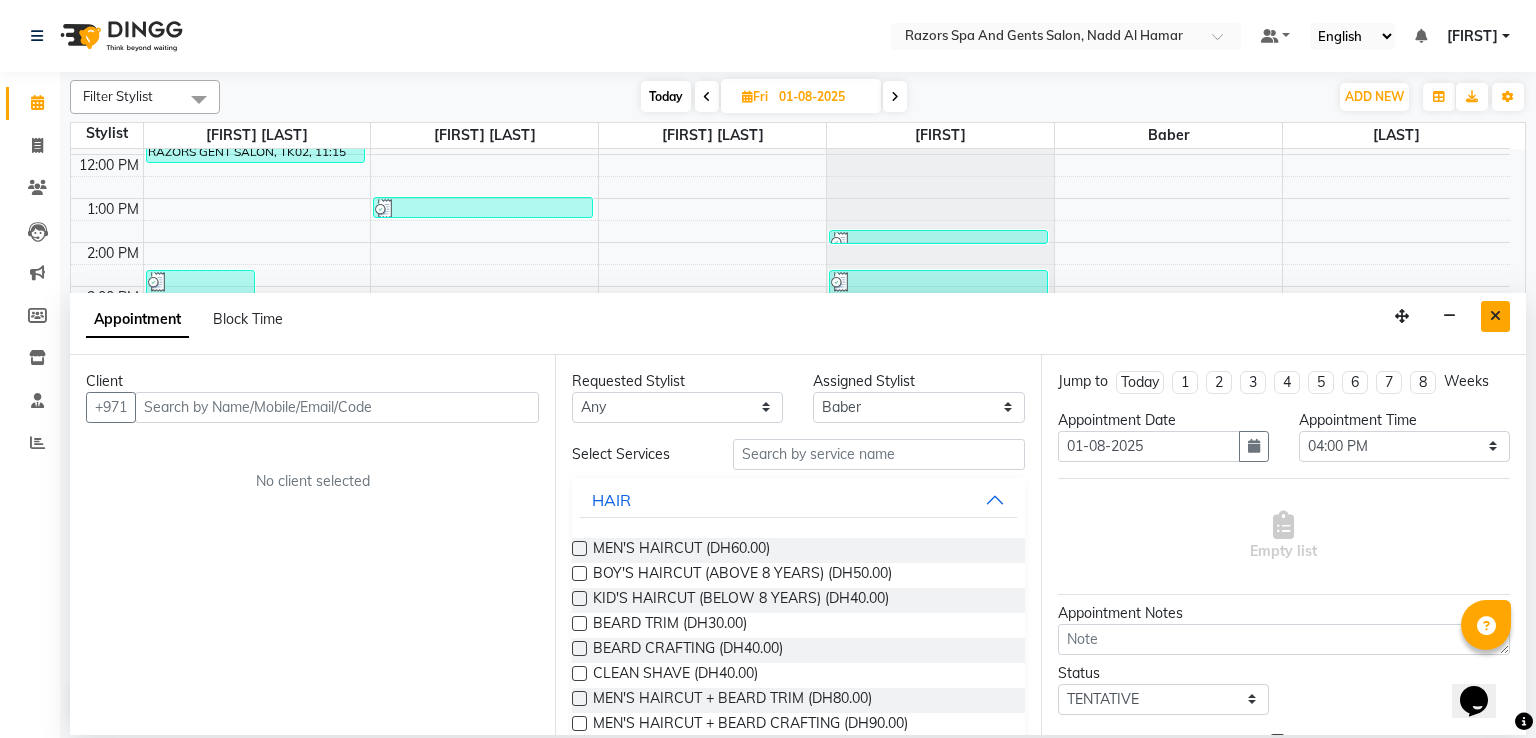 click at bounding box center (1495, 316) 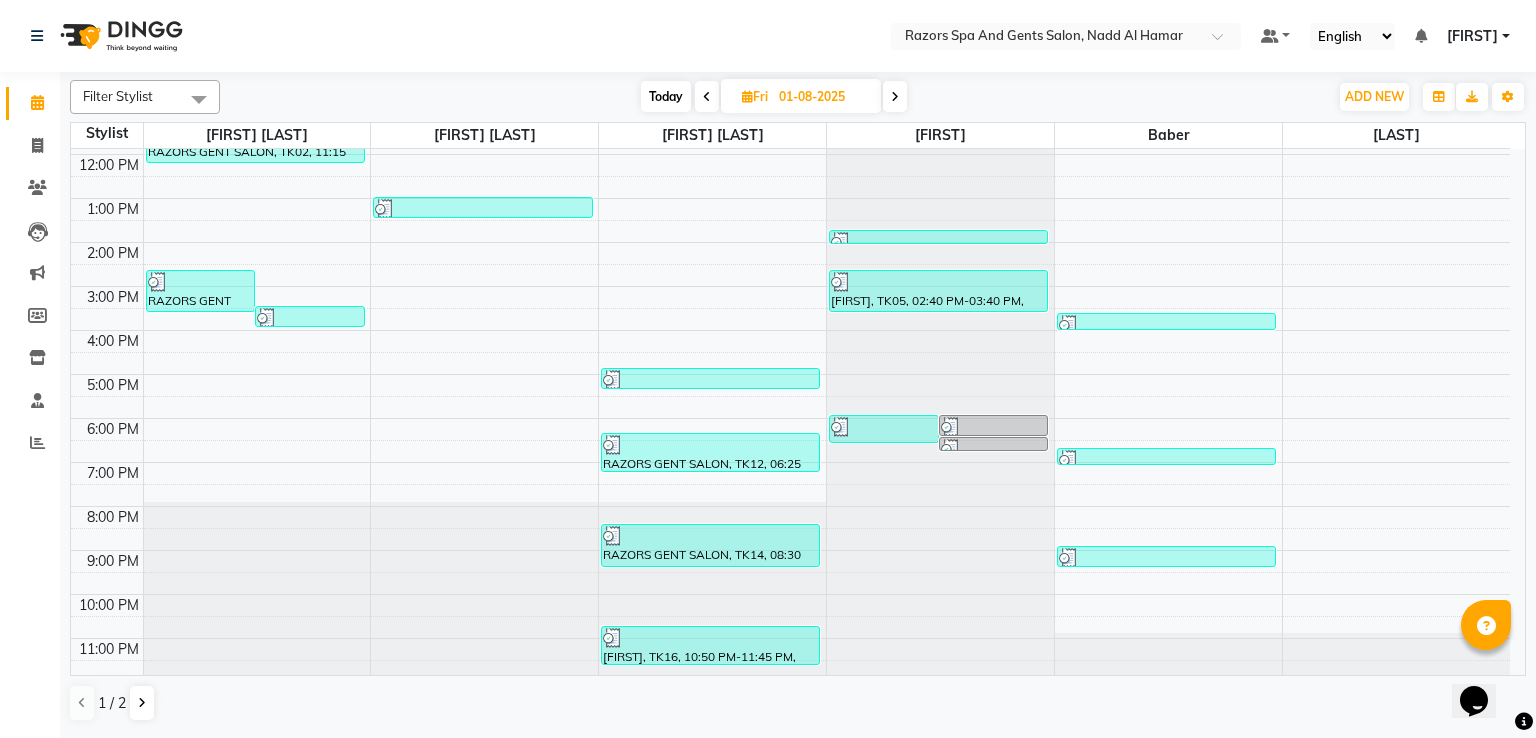 click at bounding box center (1166, 325) 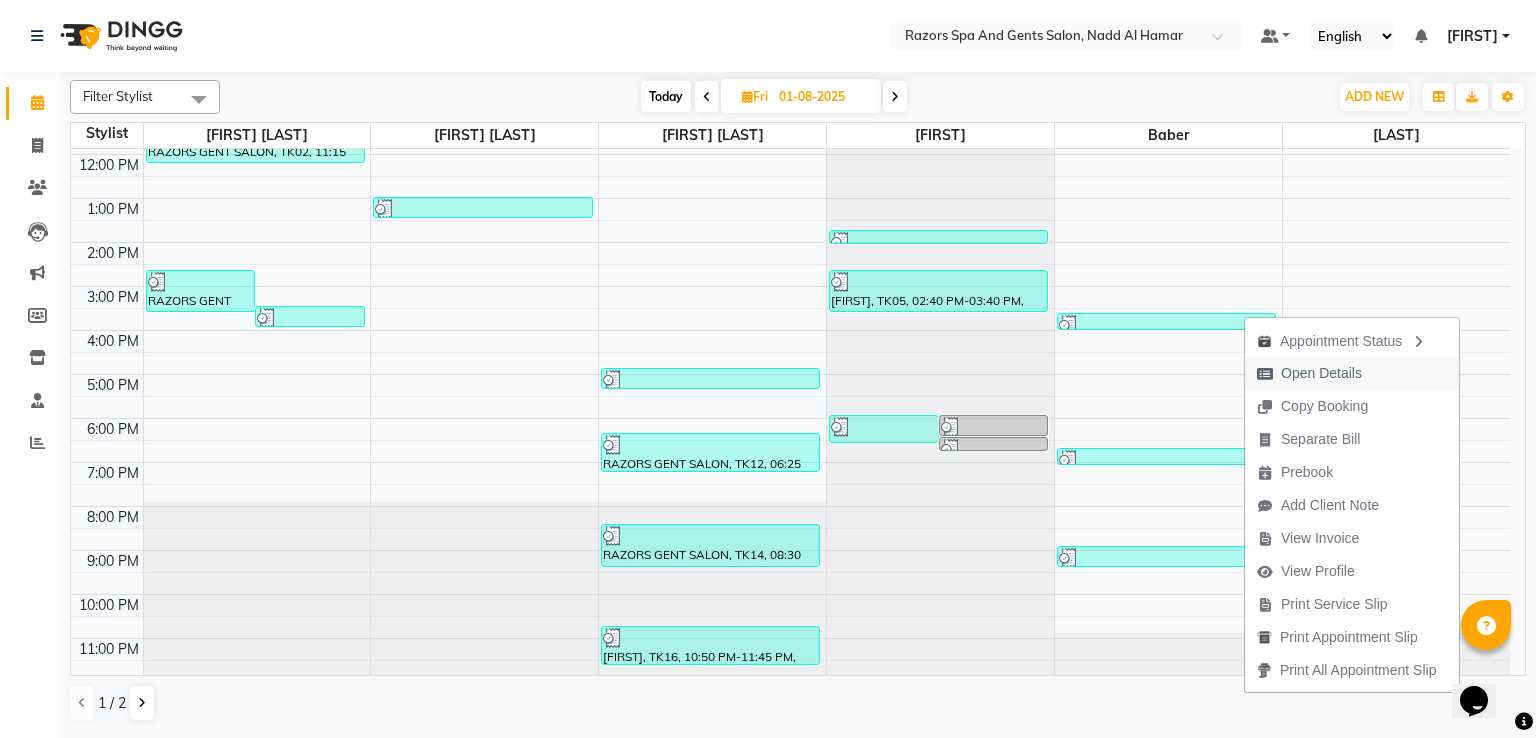 click on "Open Details" at bounding box center [1309, 373] 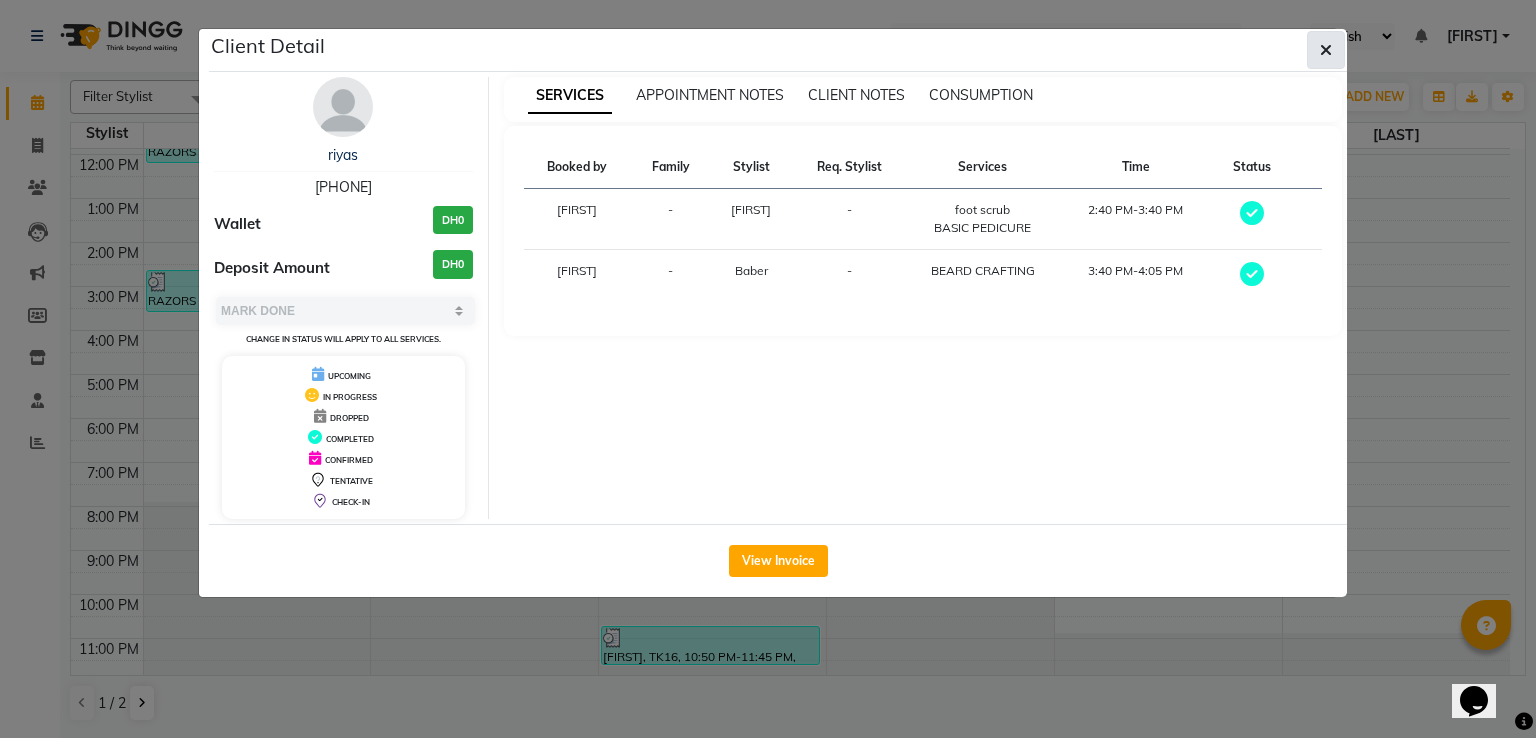 click 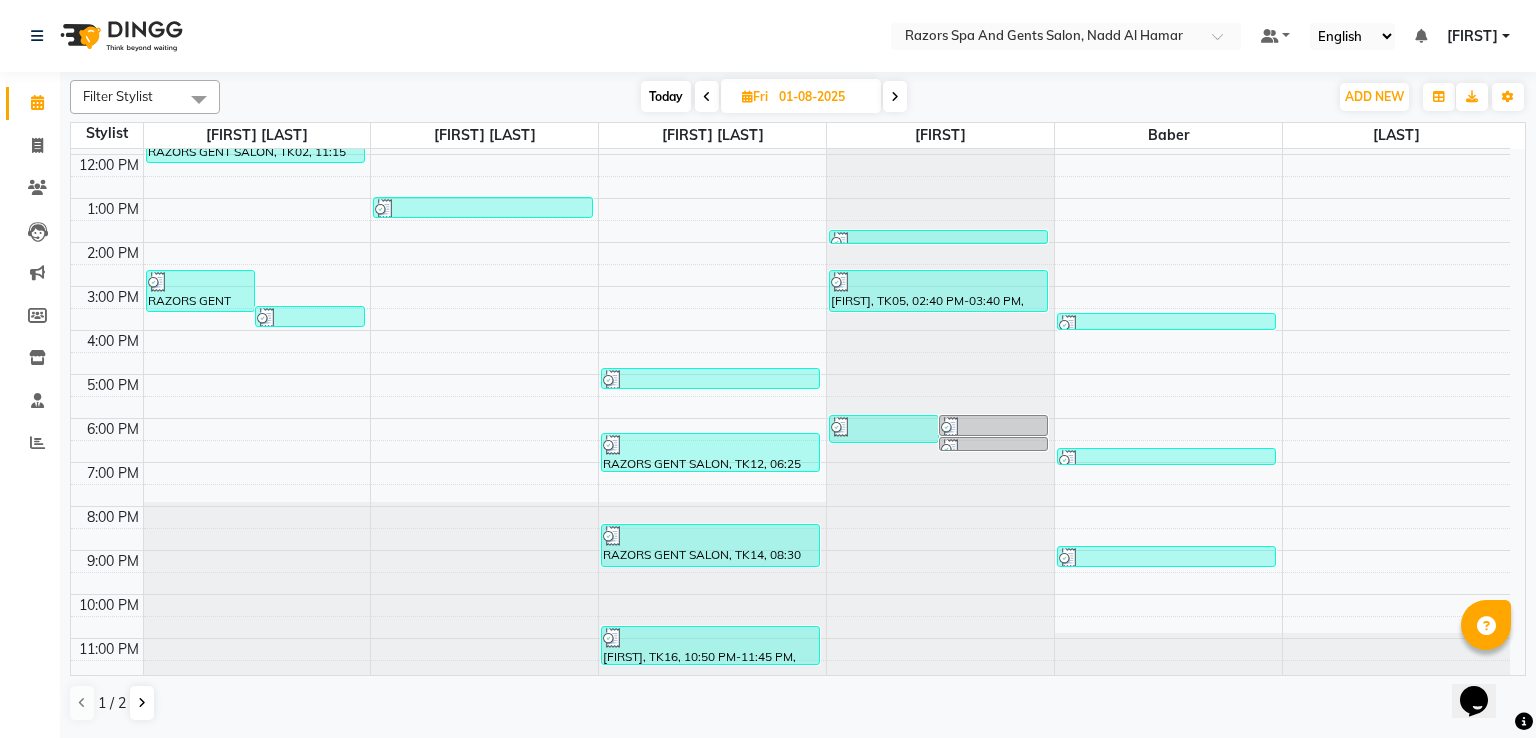 click at bounding box center [1166, 460] 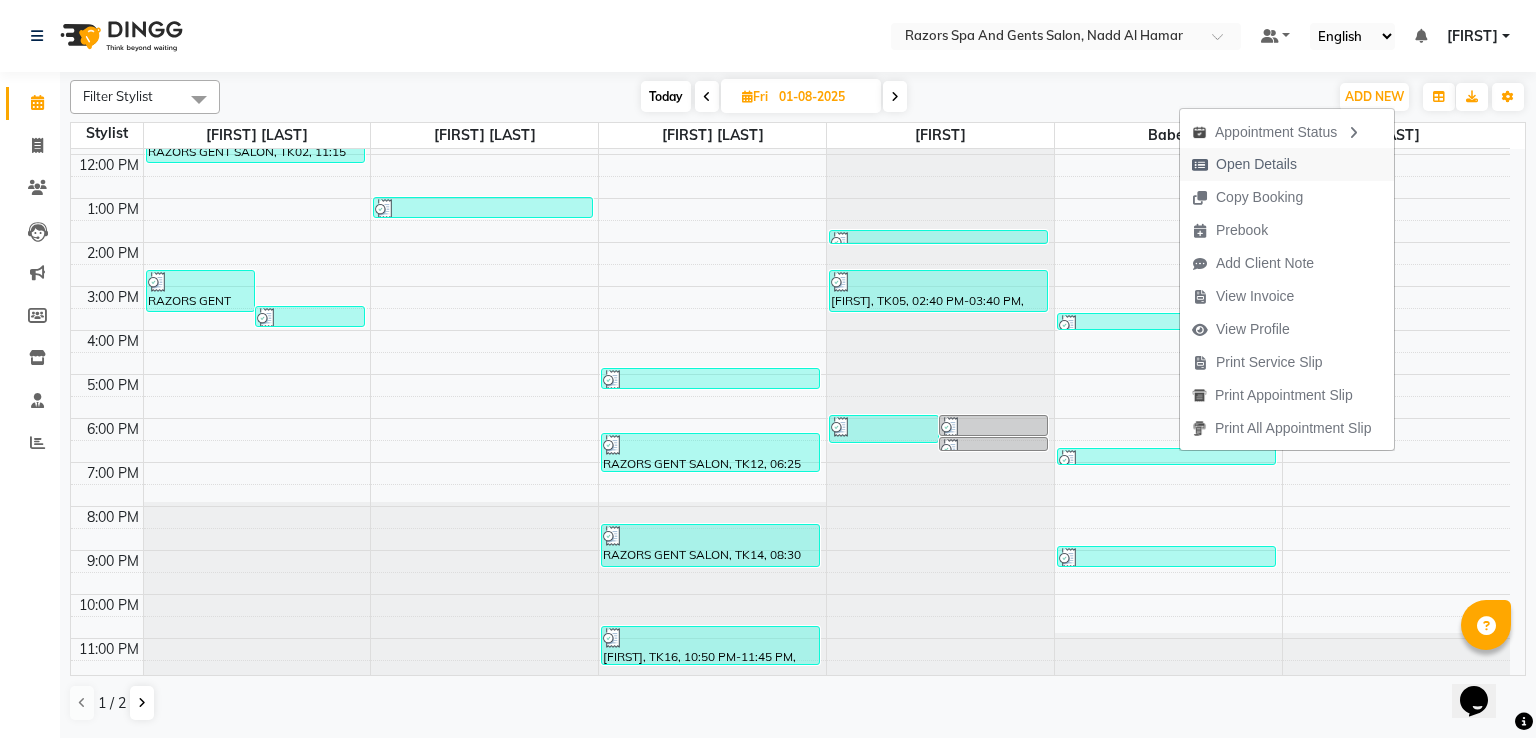click on "Open Details" at bounding box center (1287, 164) 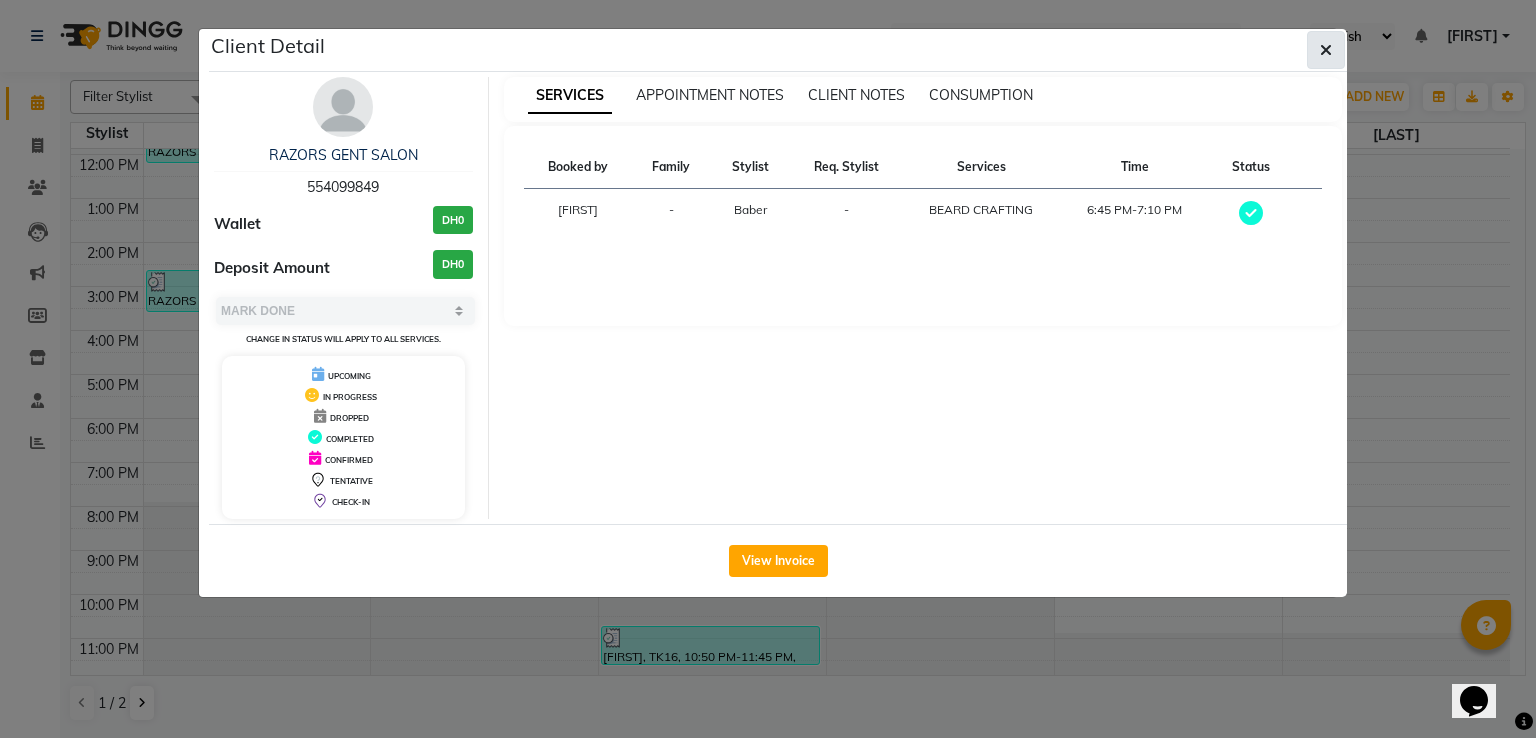 click 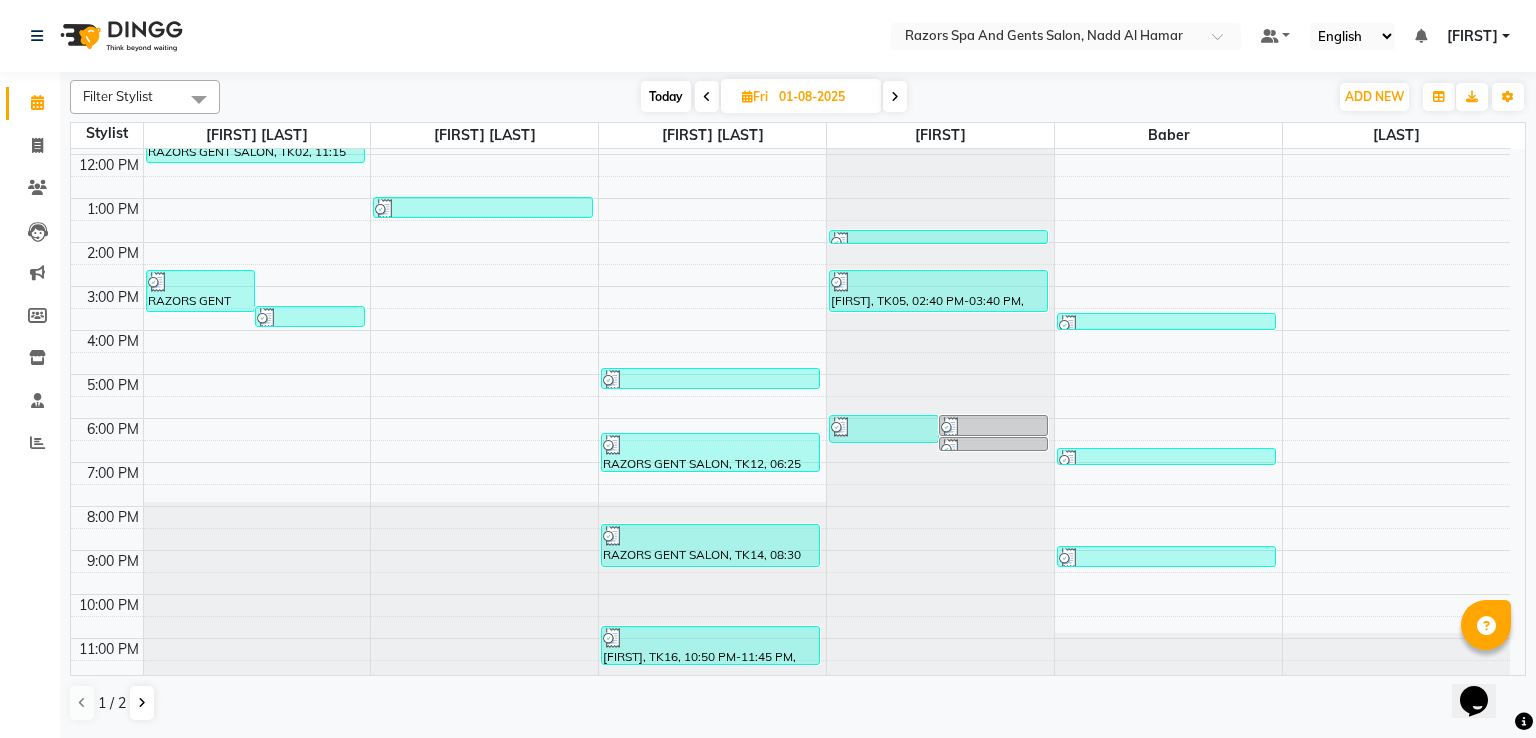 click at bounding box center [1166, 558] 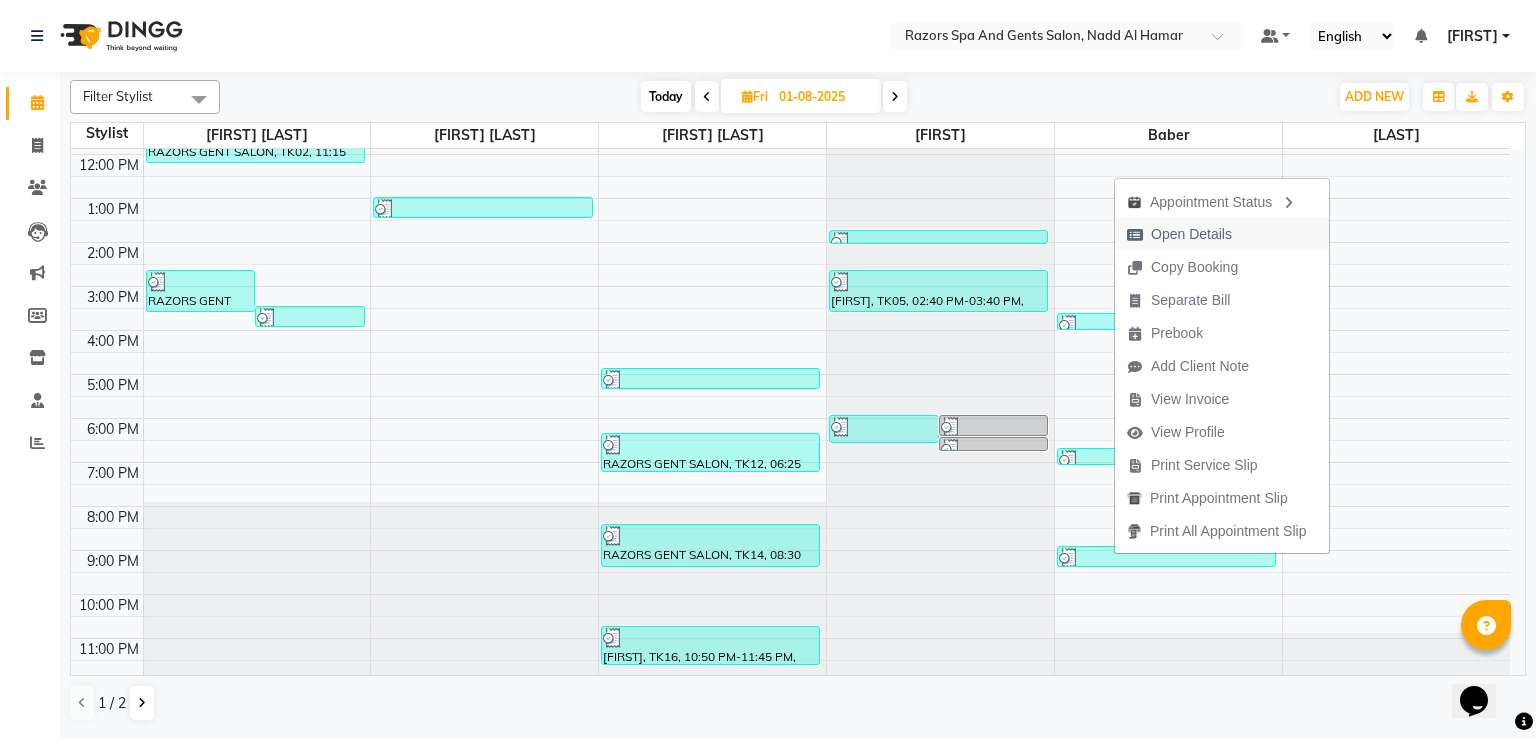 click on "Open Details" at bounding box center (1222, 234) 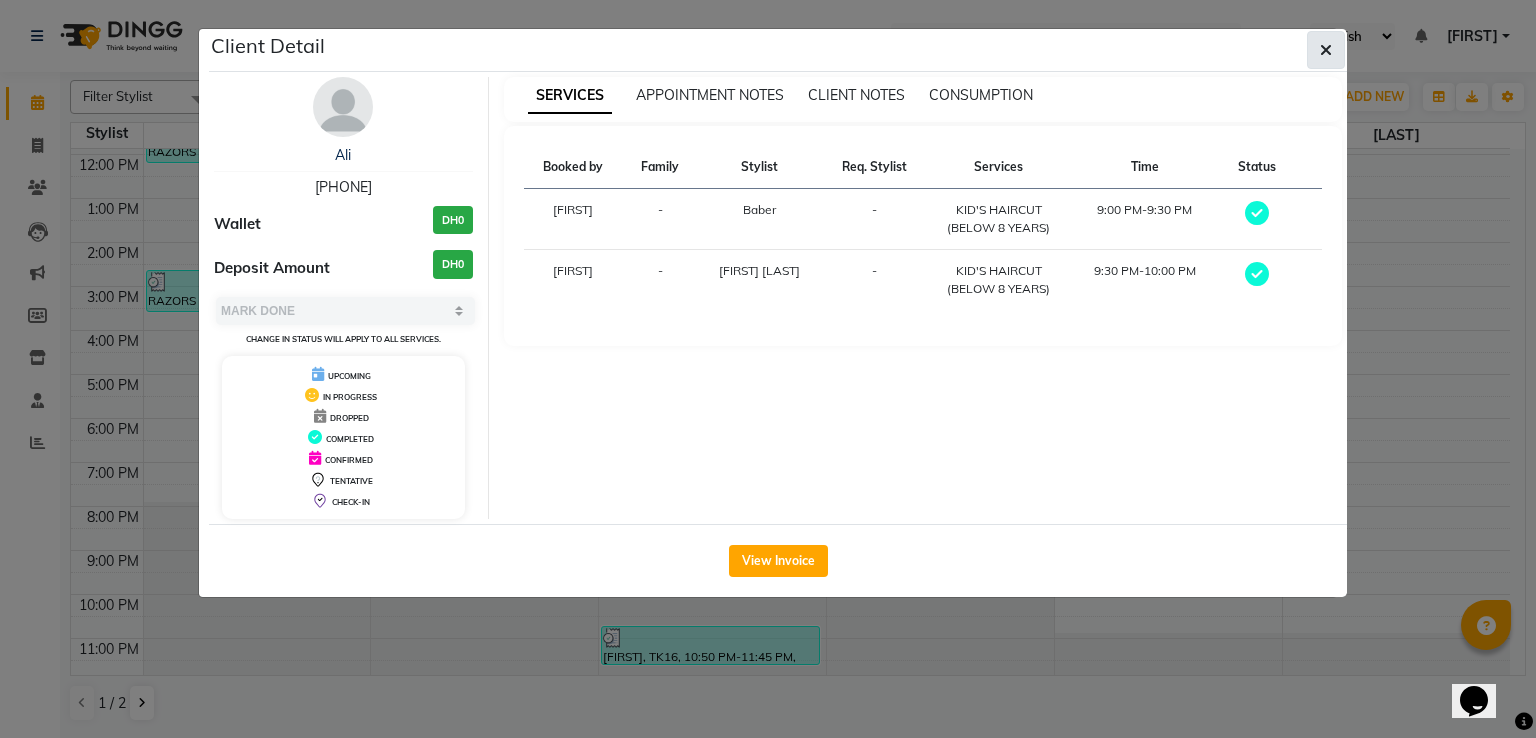 click 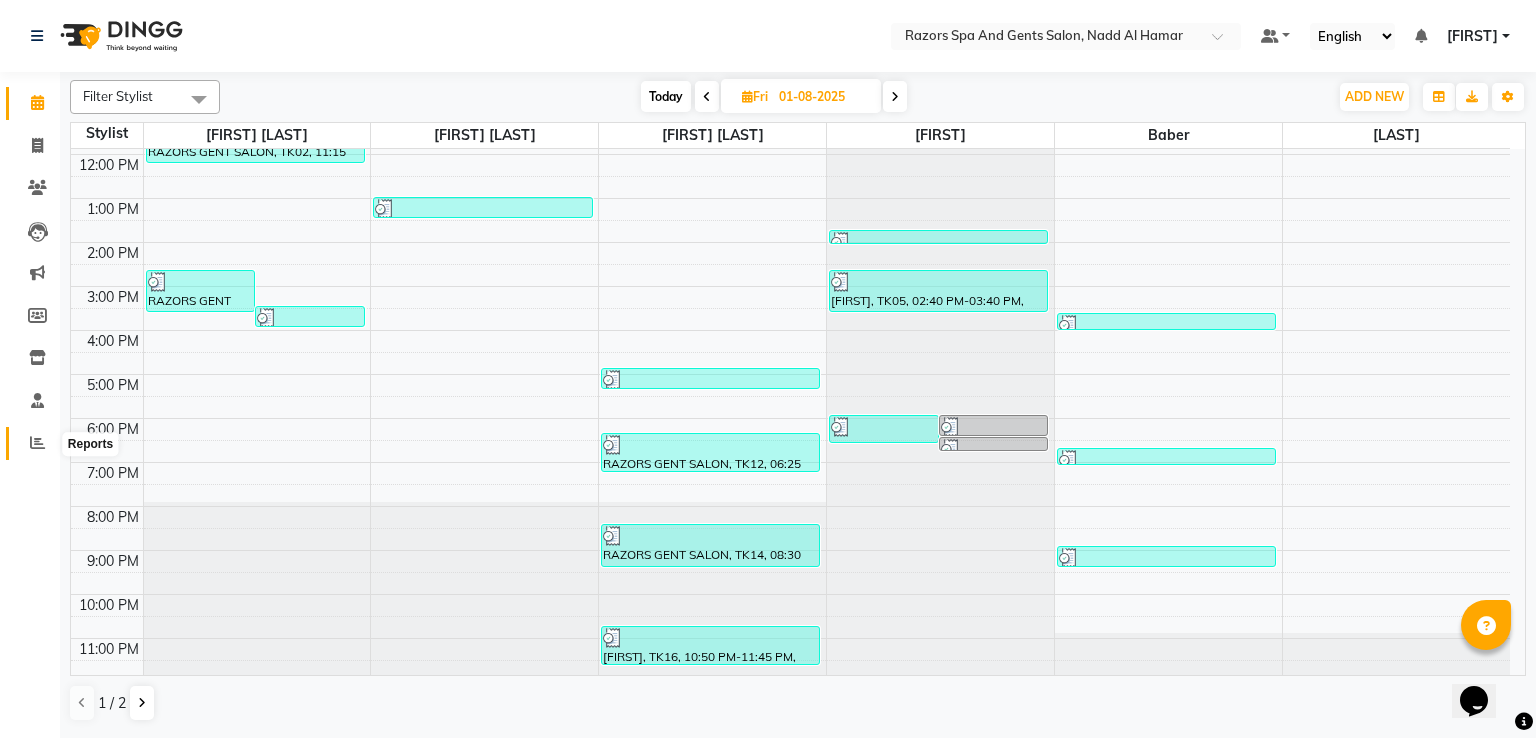 click 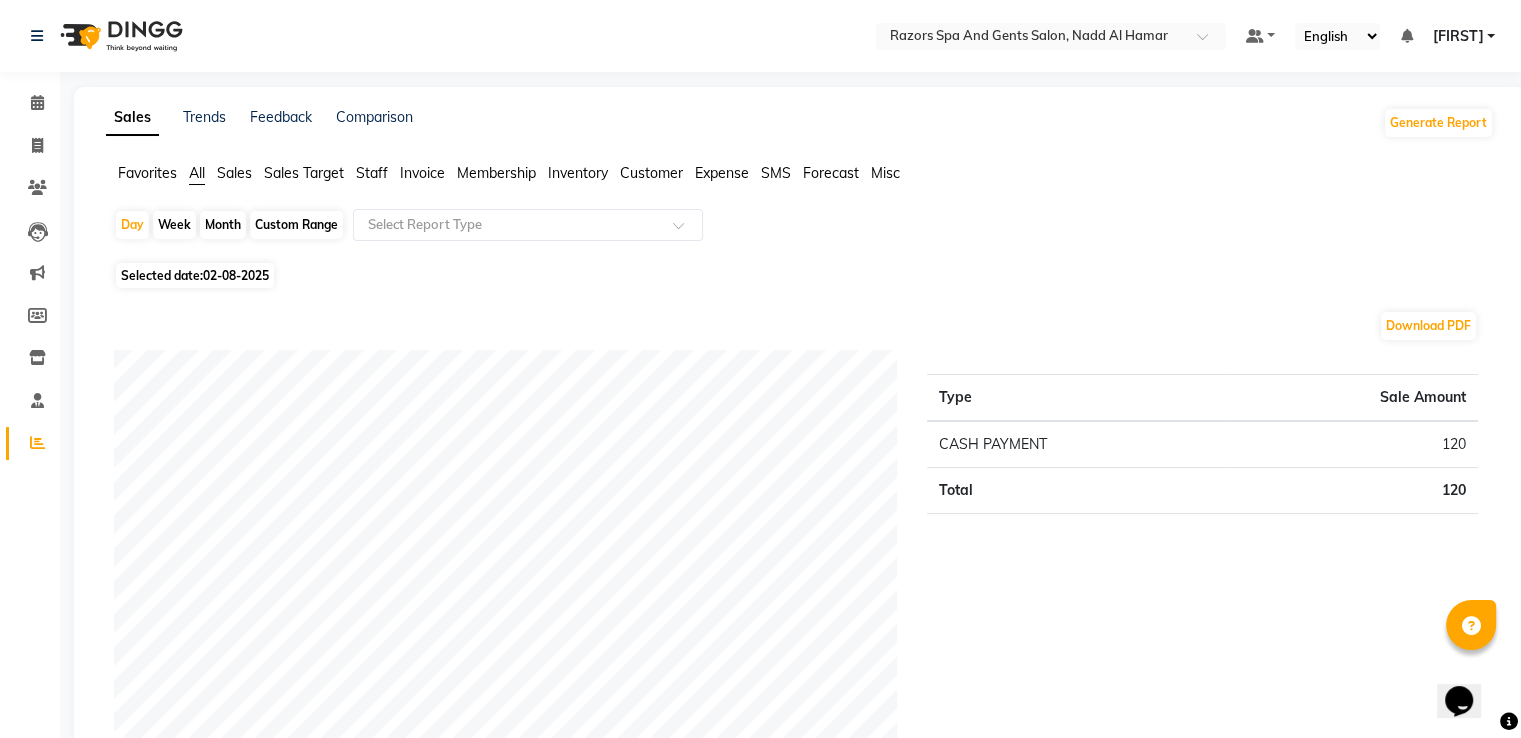 click on "02-08-2025" 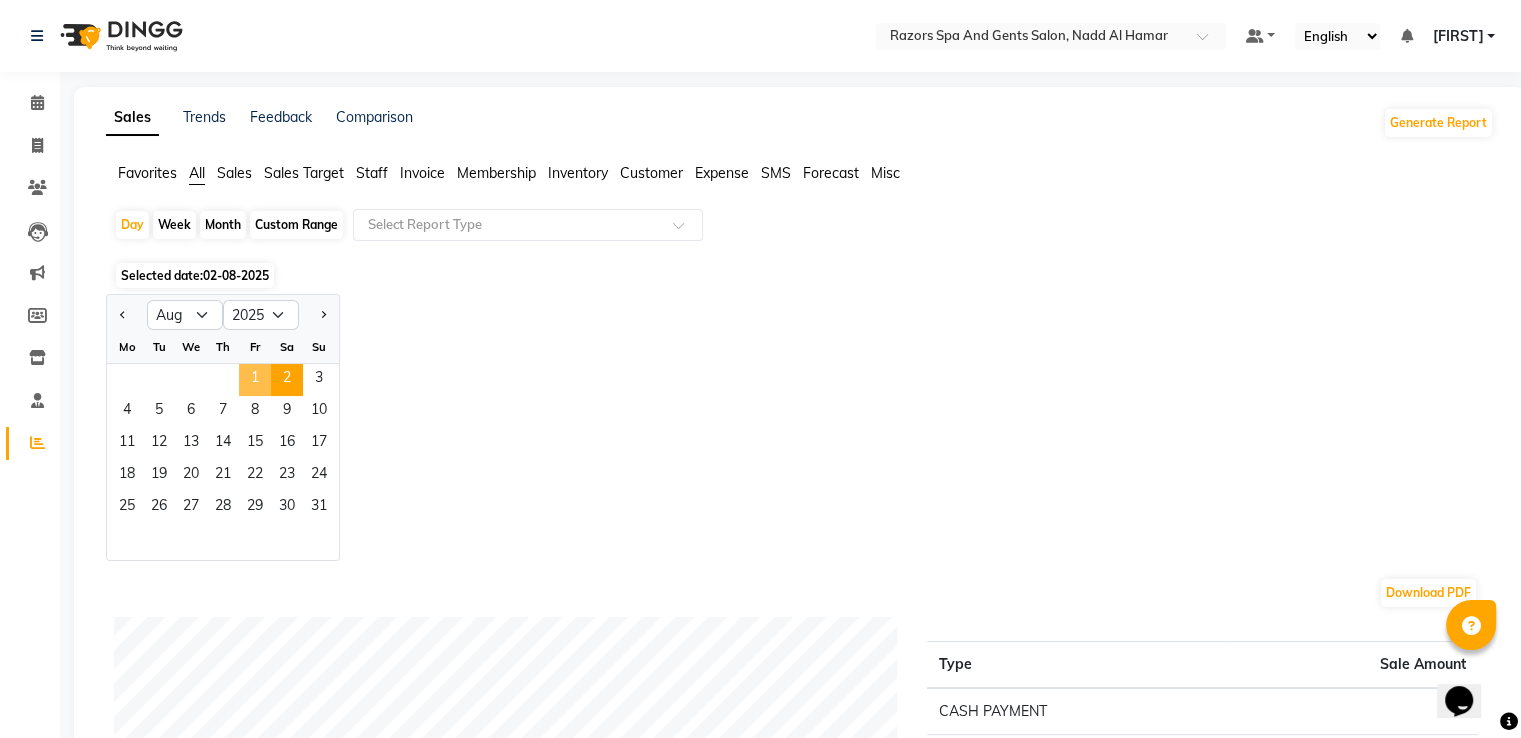 click on "1" 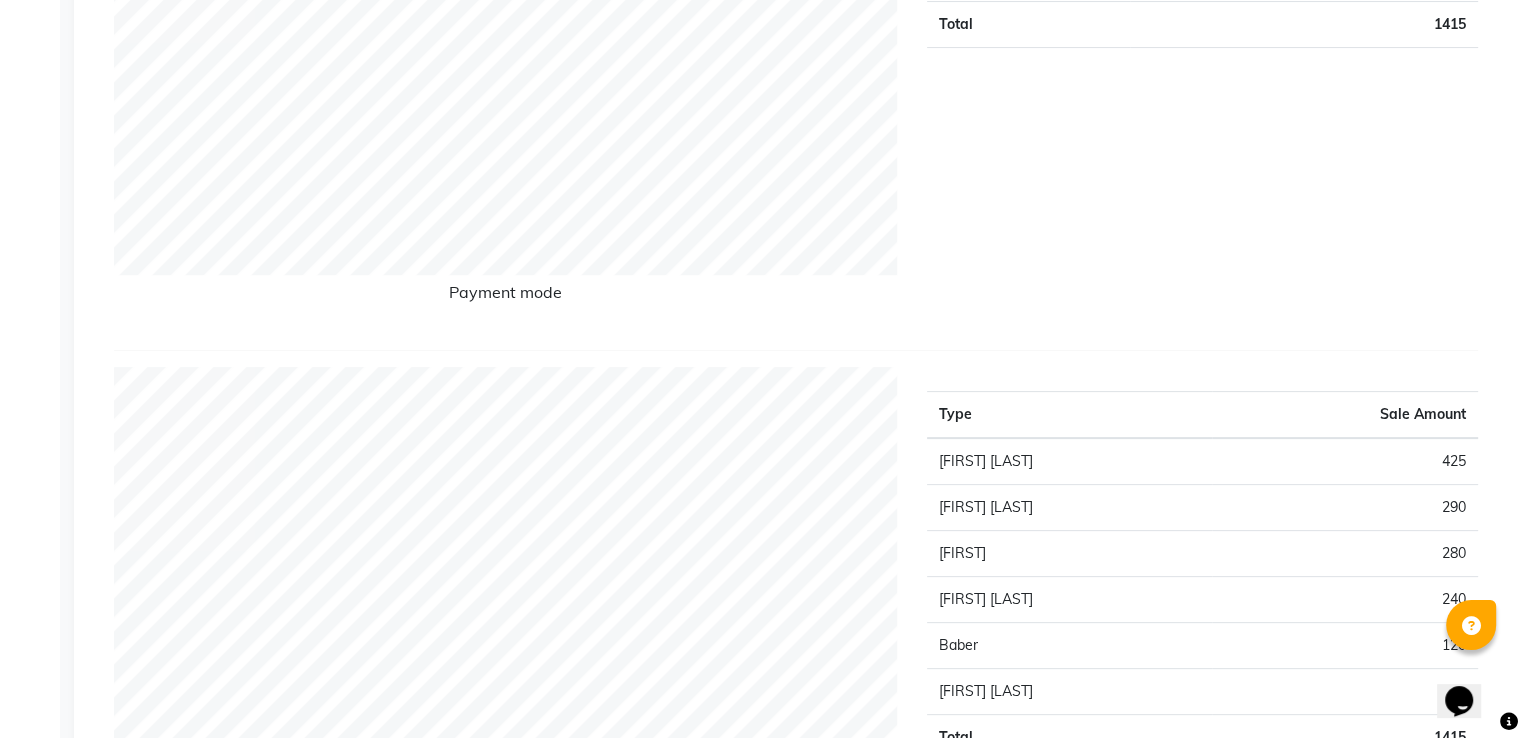 scroll, scrollTop: 0, scrollLeft: 0, axis: both 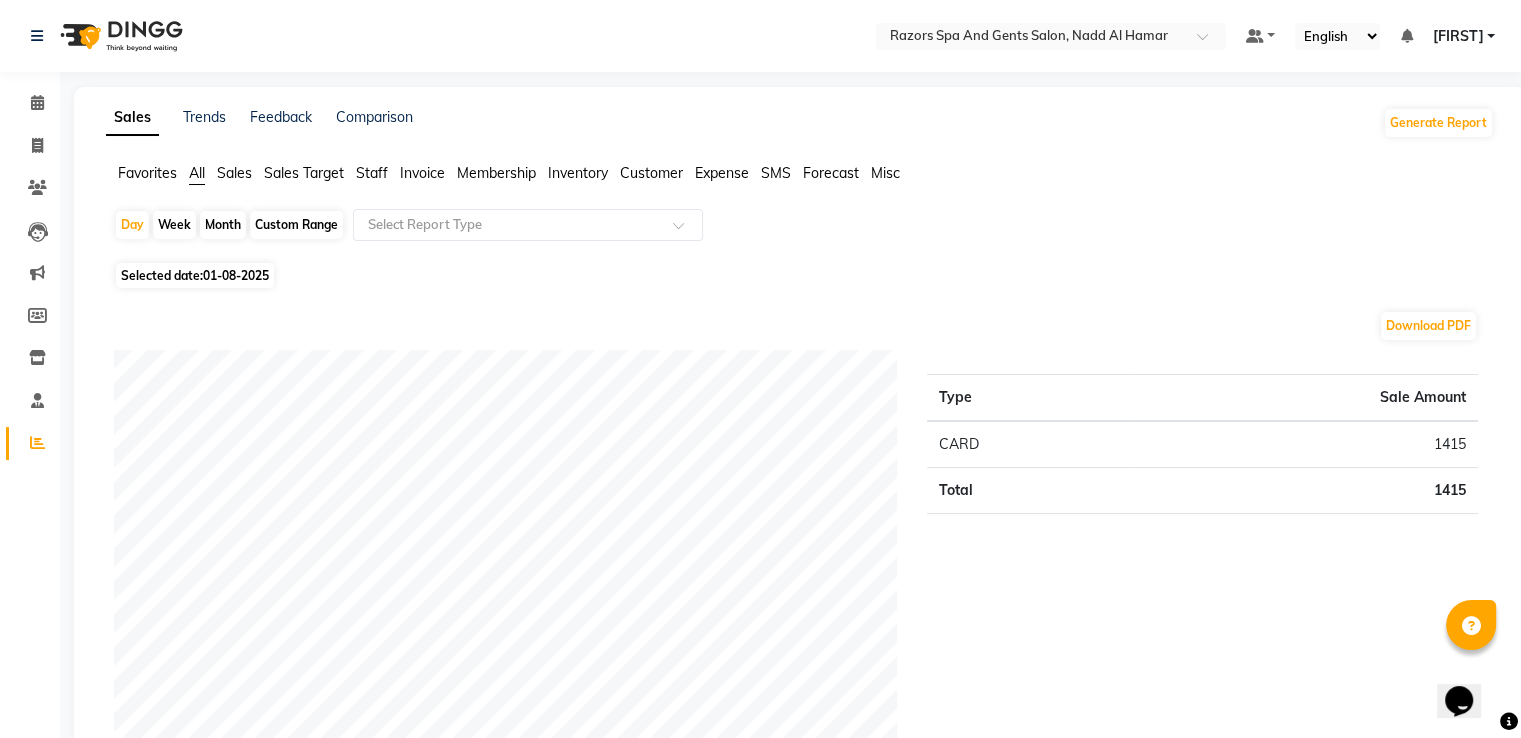 click on "01-08-2025" 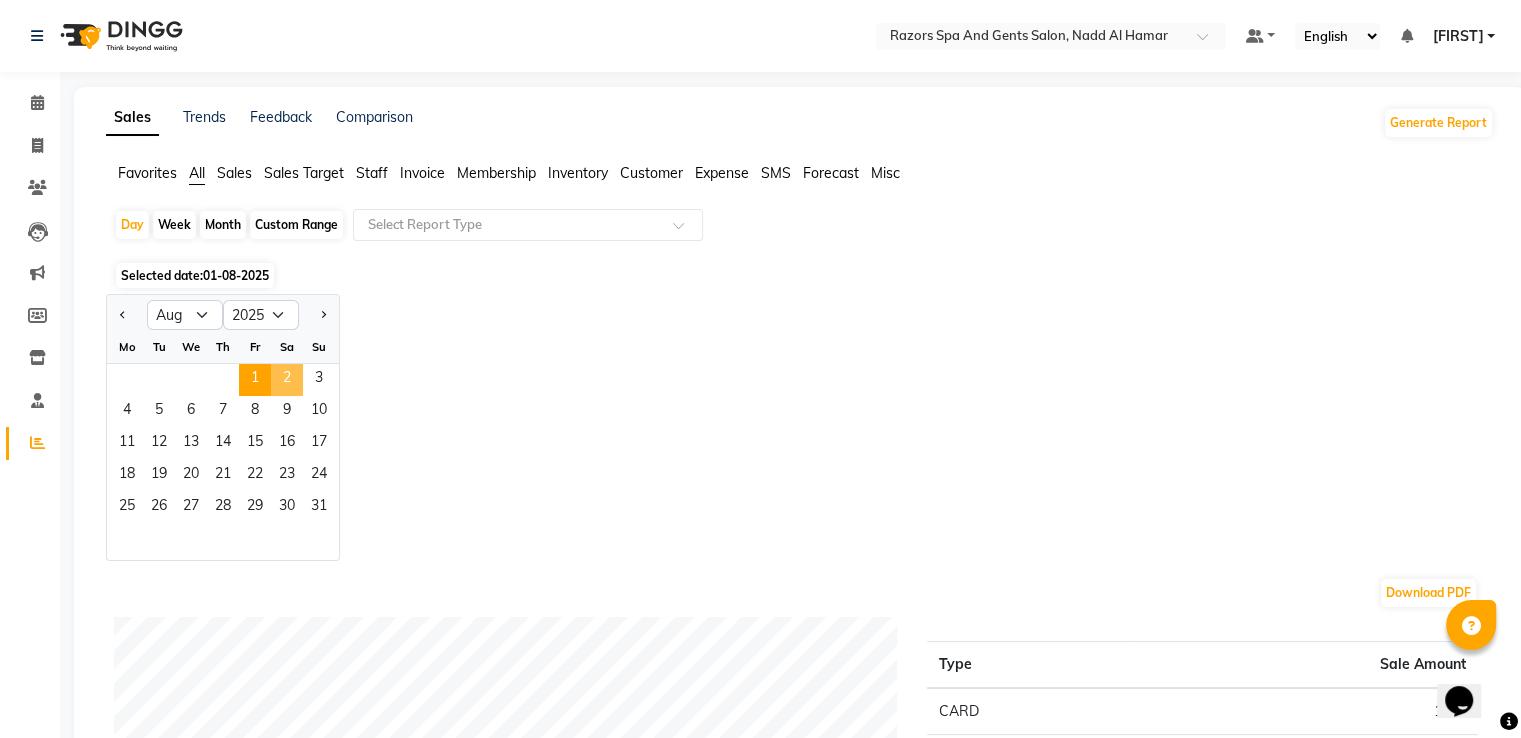 click on "2" 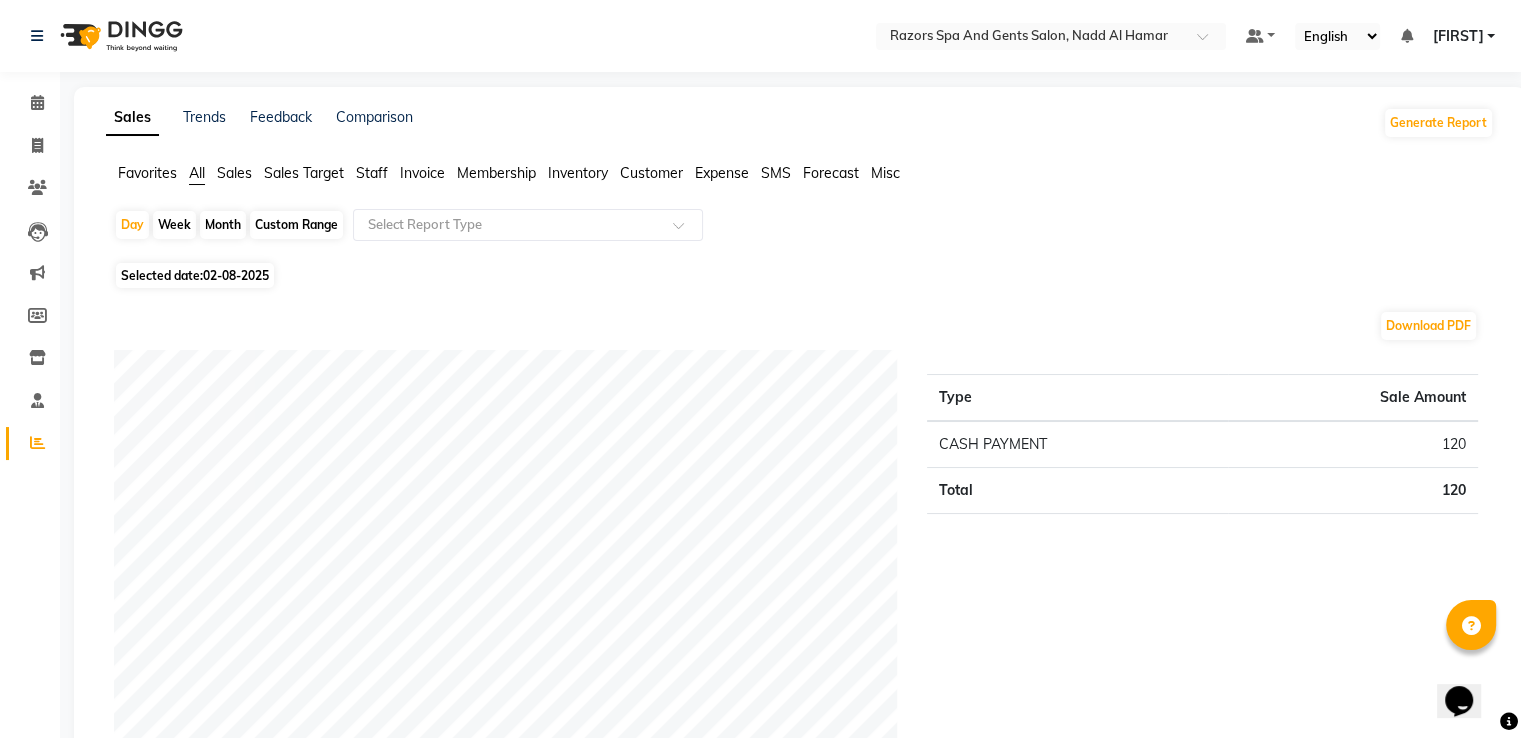 click on "Selected date:  02-08-2025" 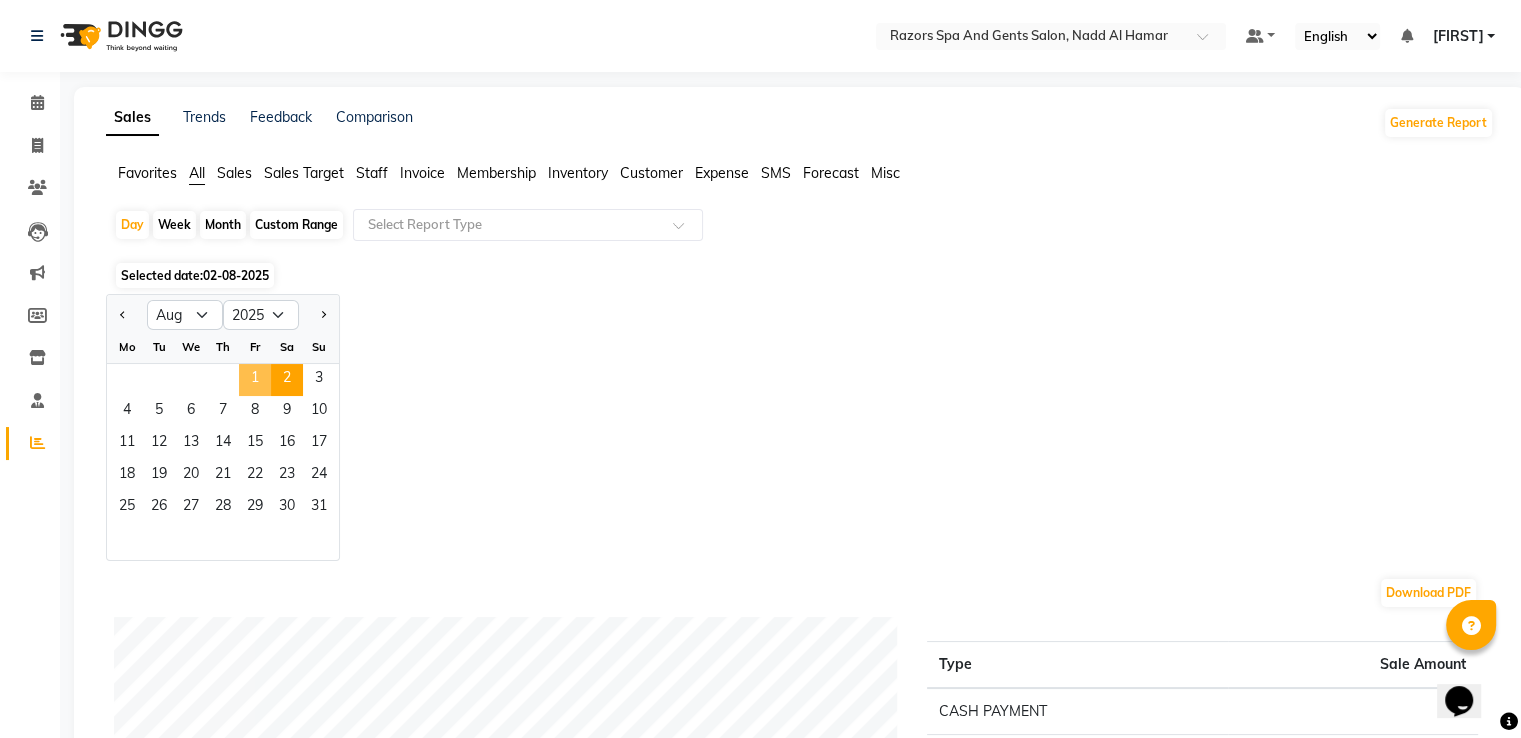 click on "1" 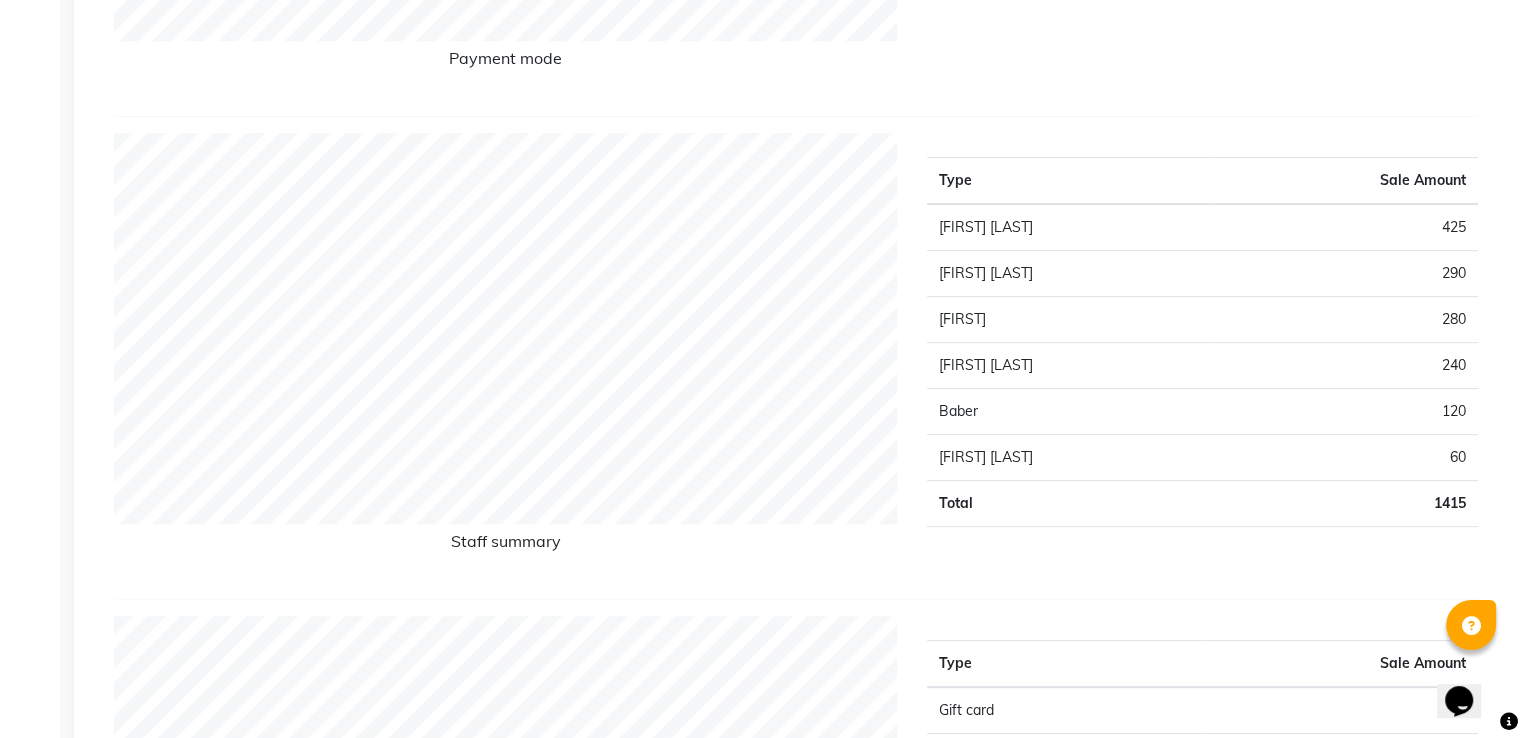 scroll, scrollTop: 0, scrollLeft: 0, axis: both 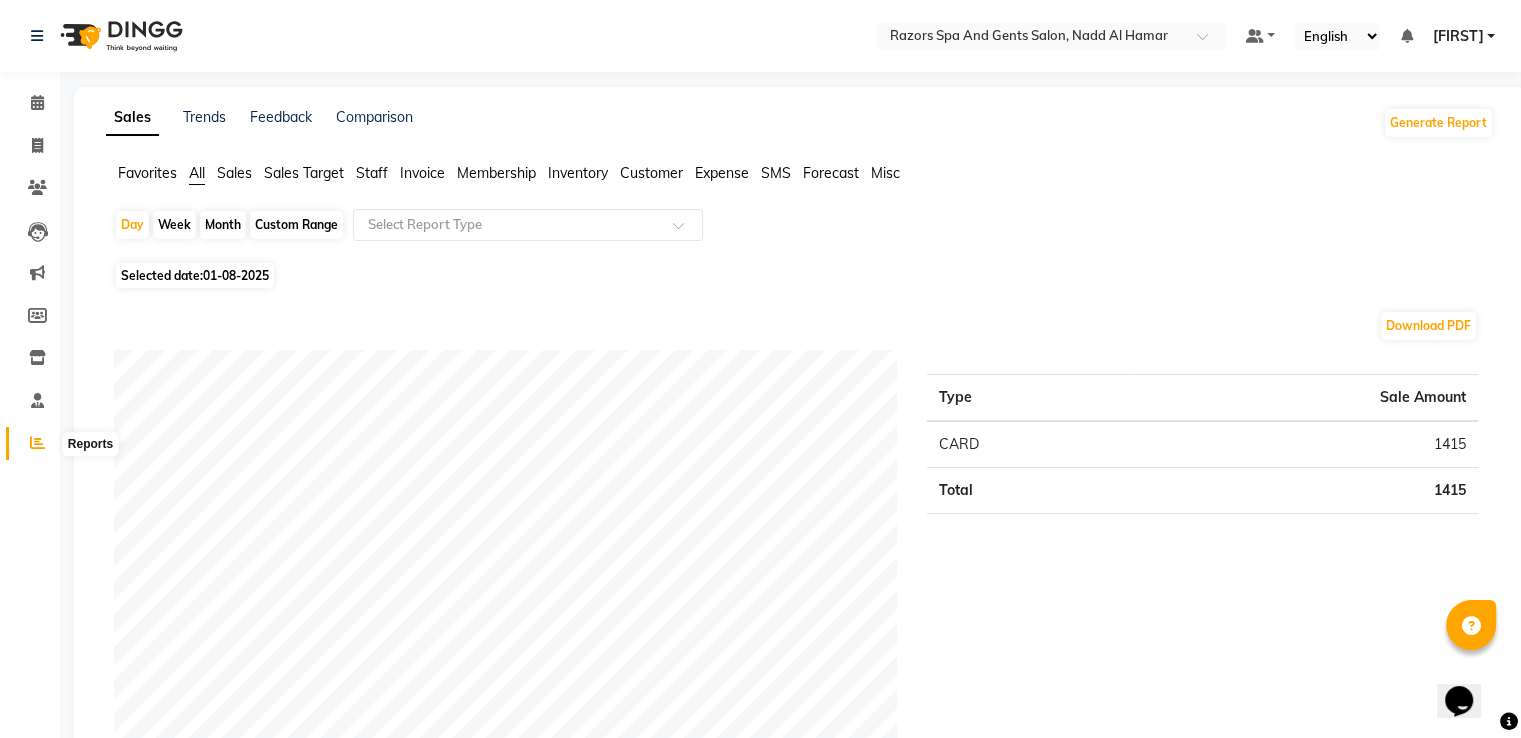 click 